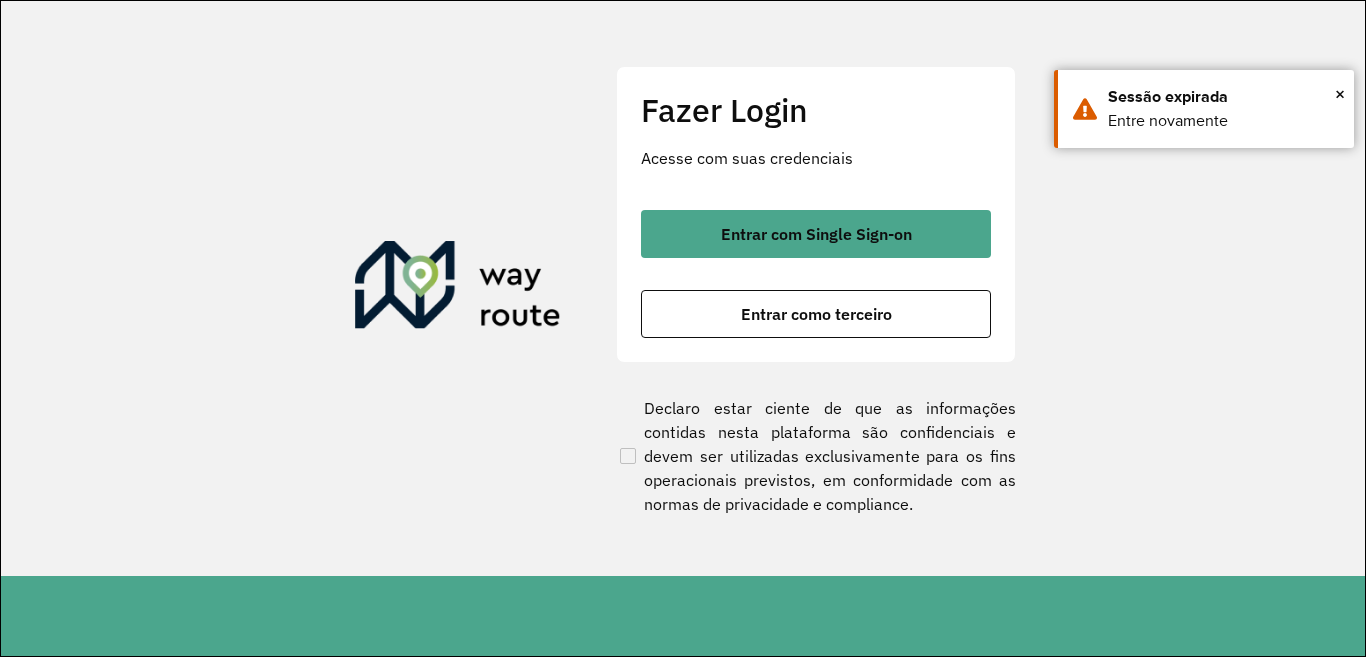 scroll, scrollTop: 0, scrollLeft: 0, axis: both 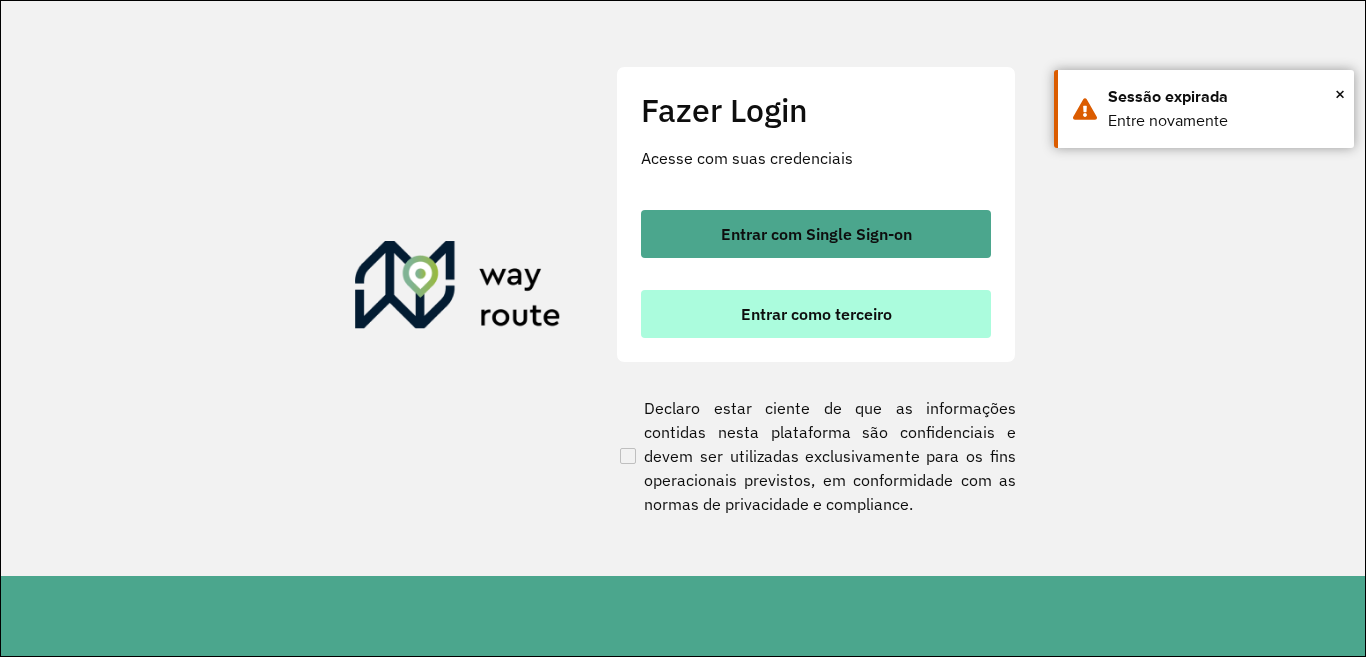 click on "Entrar como terceiro" at bounding box center (816, 314) 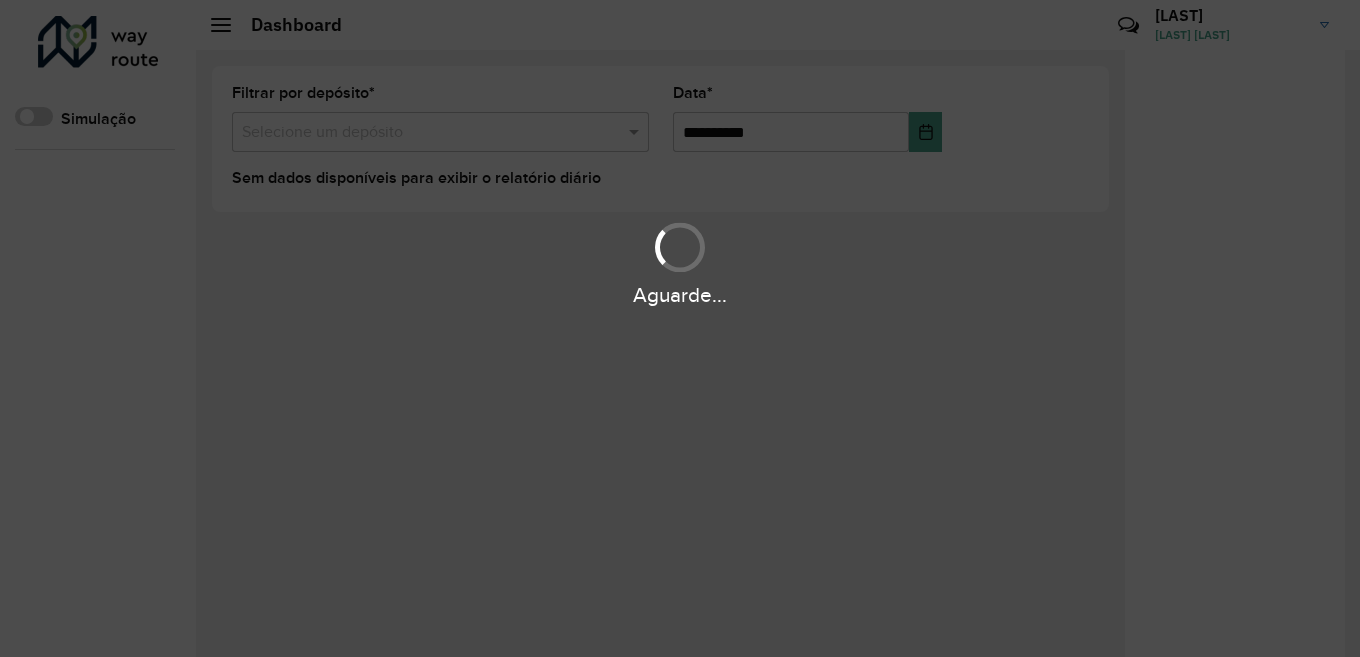 scroll, scrollTop: 0, scrollLeft: 0, axis: both 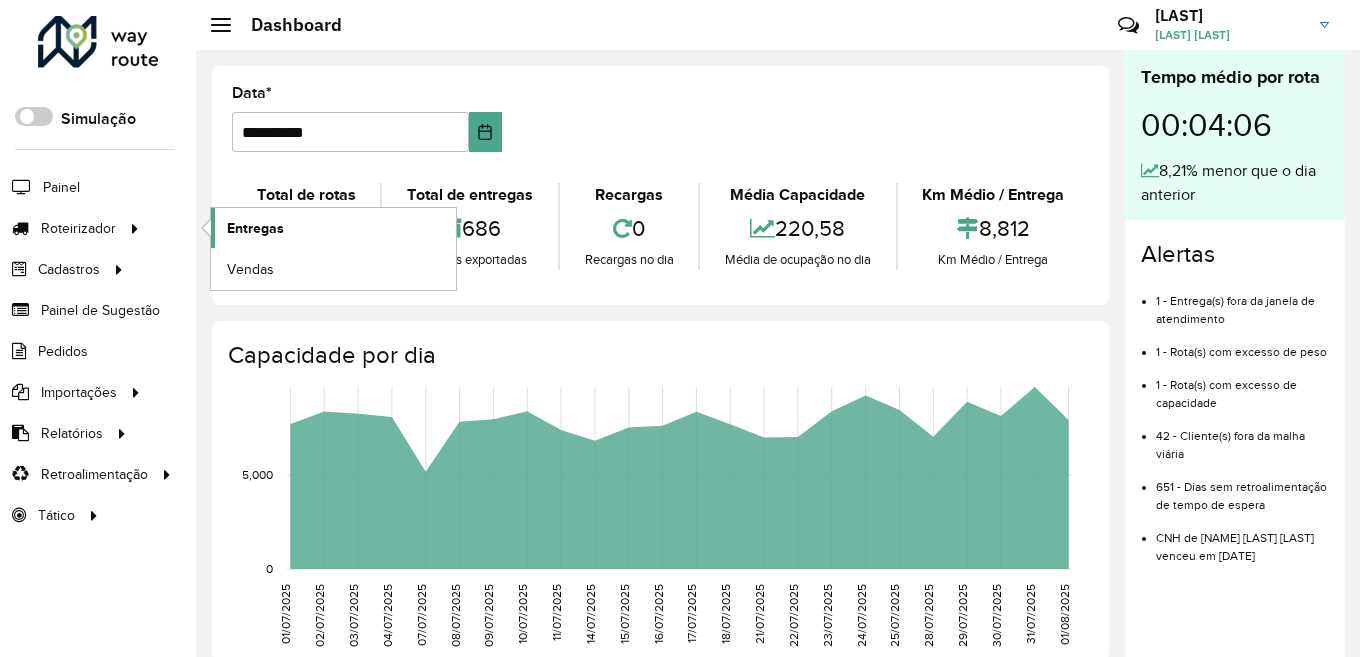 click on "Entregas" 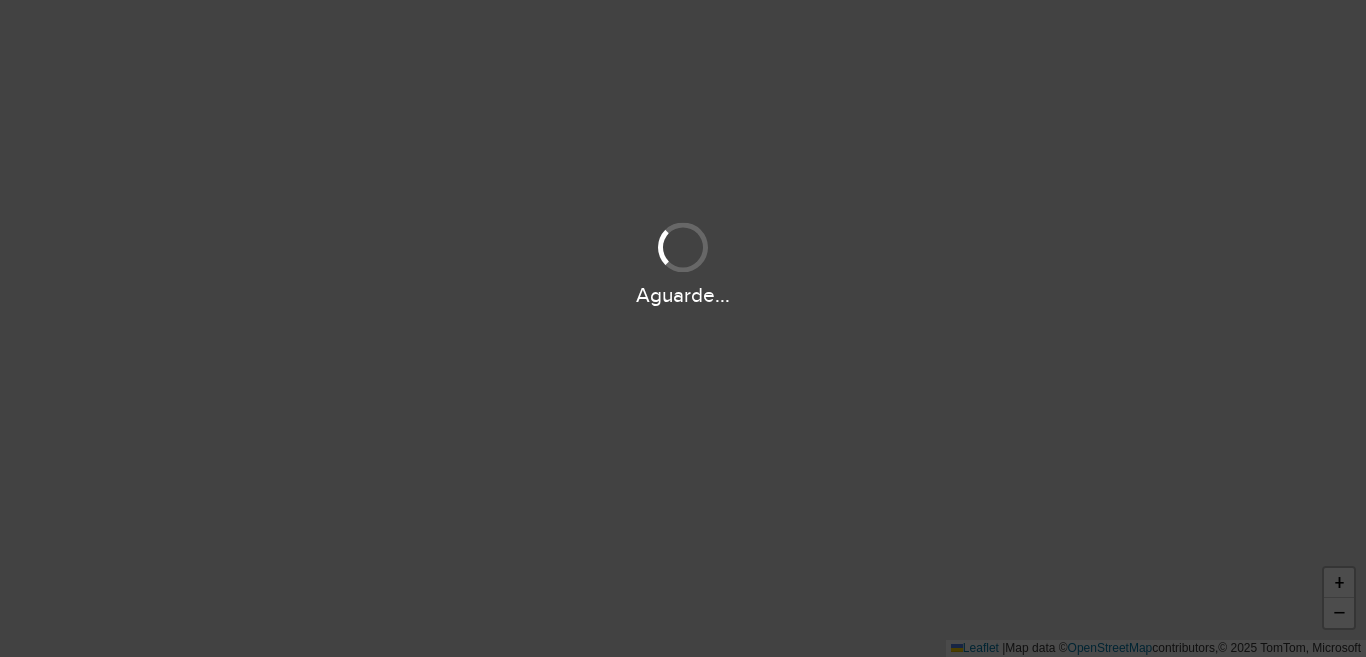 scroll, scrollTop: 0, scrollLeft: 0, axis: both 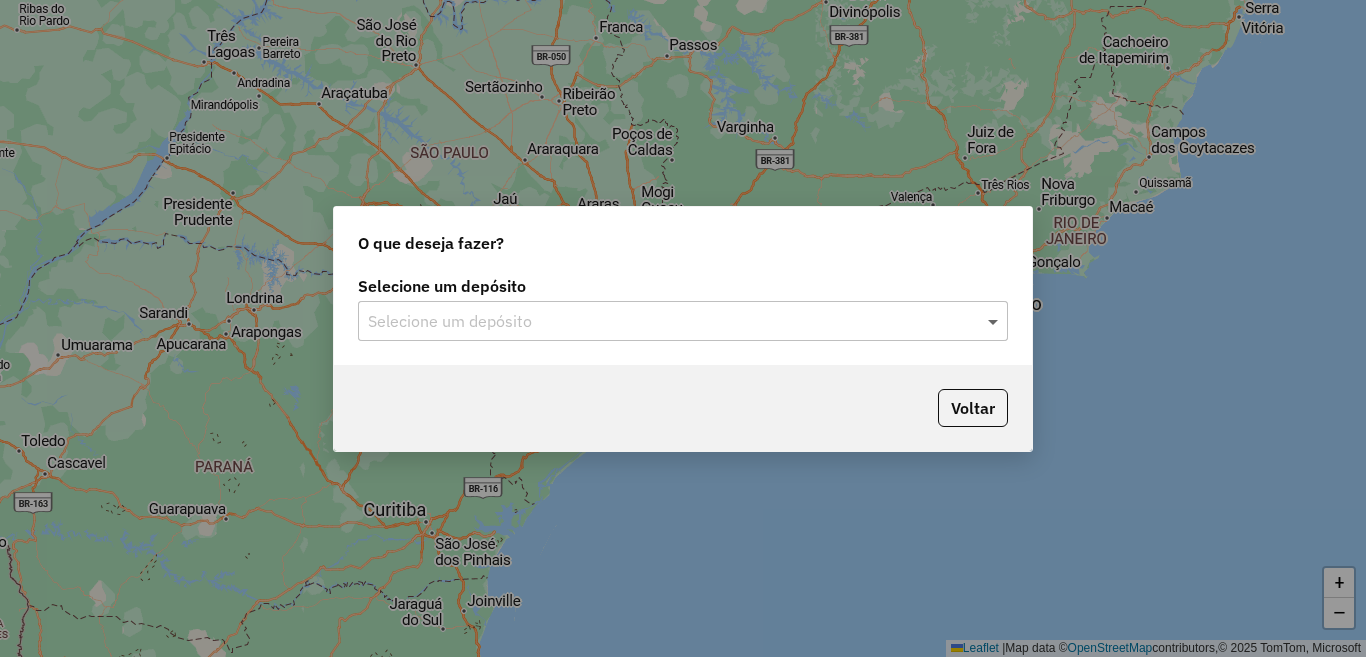 click 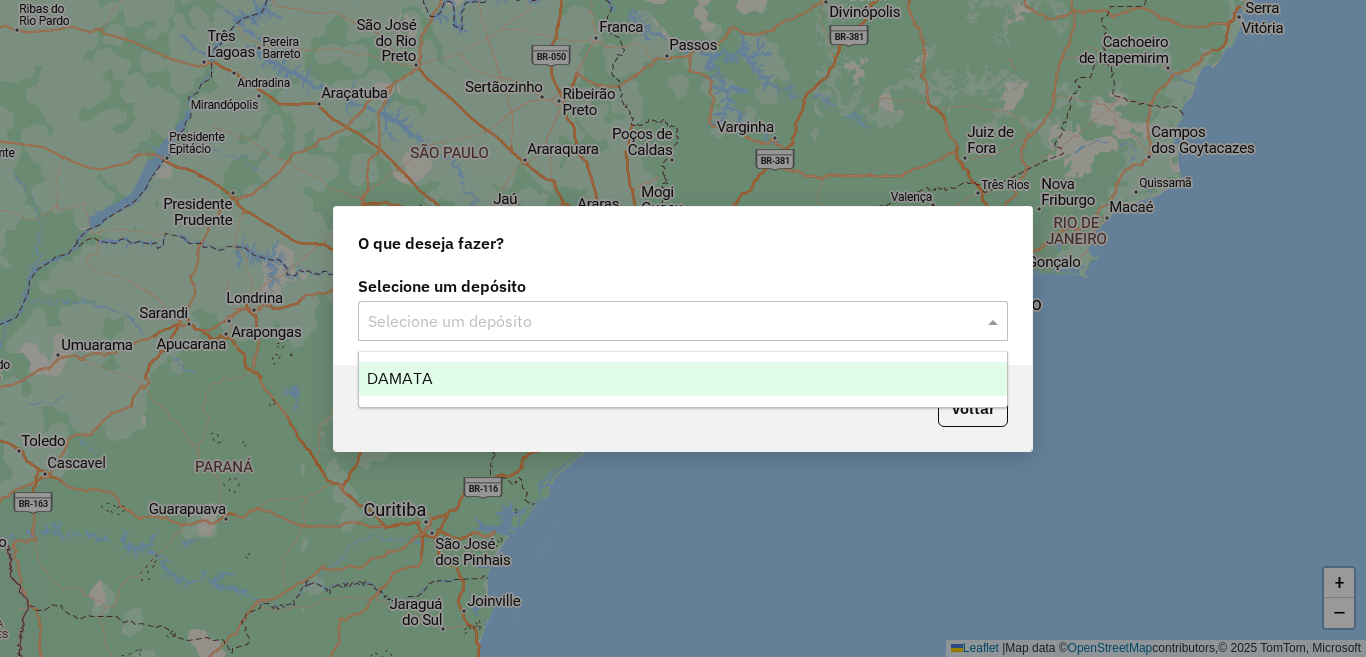 click on "DAMATA" at bounding box center (683, 379) 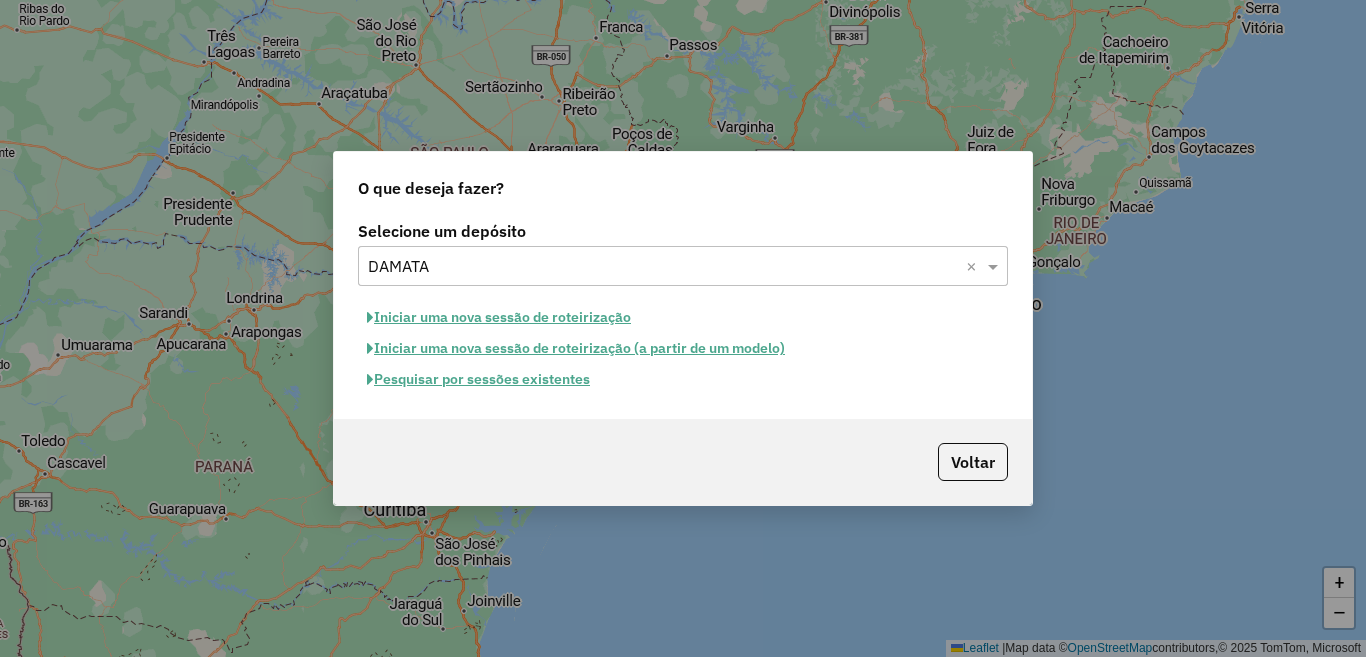 click on "Pesquisar por sessões existentes" 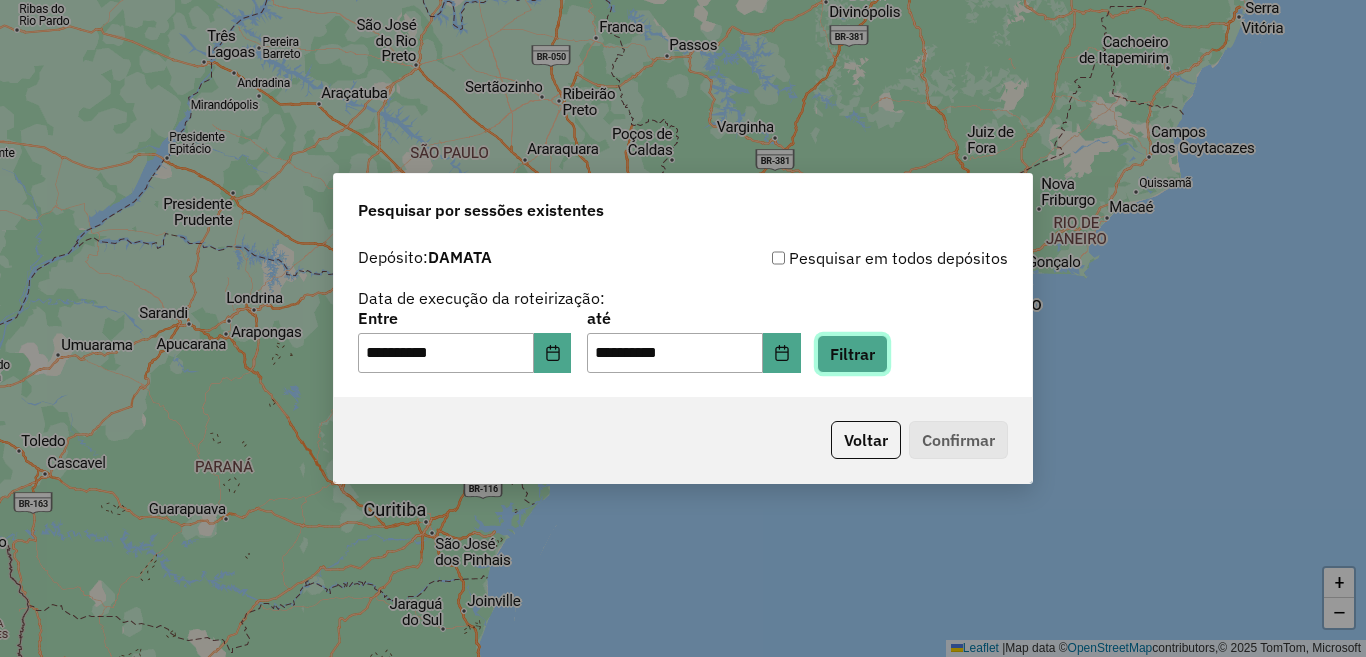 click on "Filtrar" 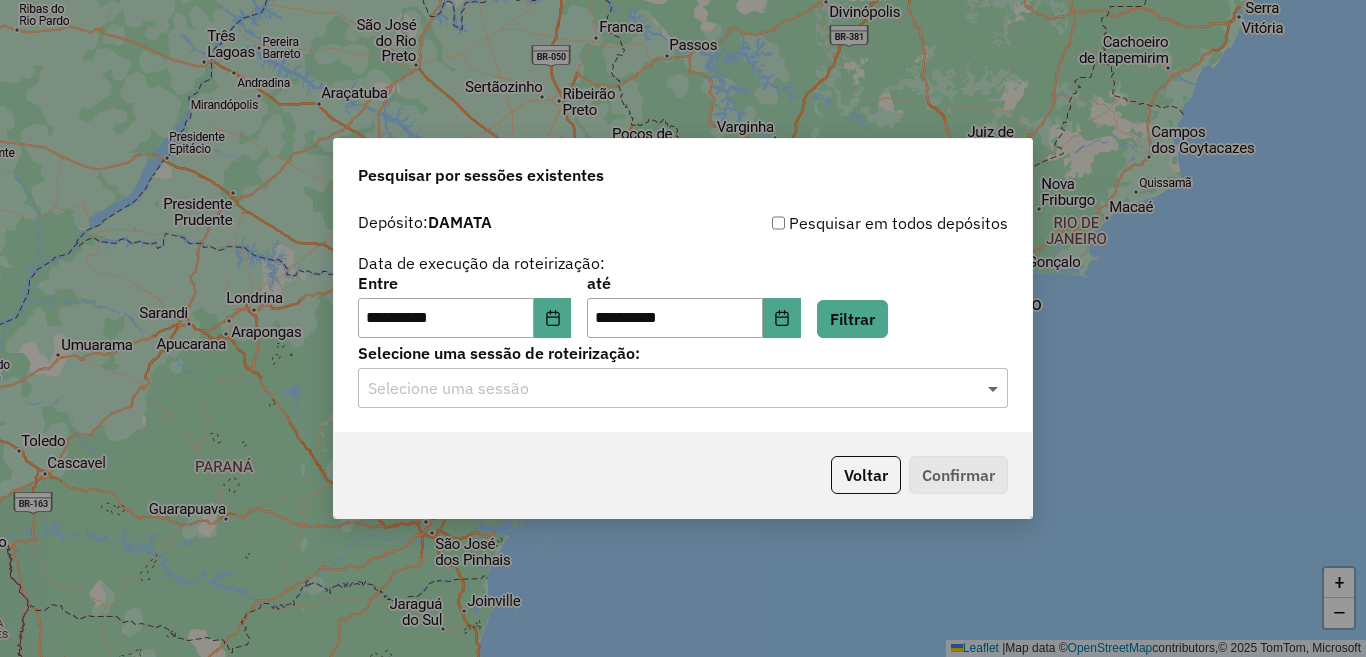 click 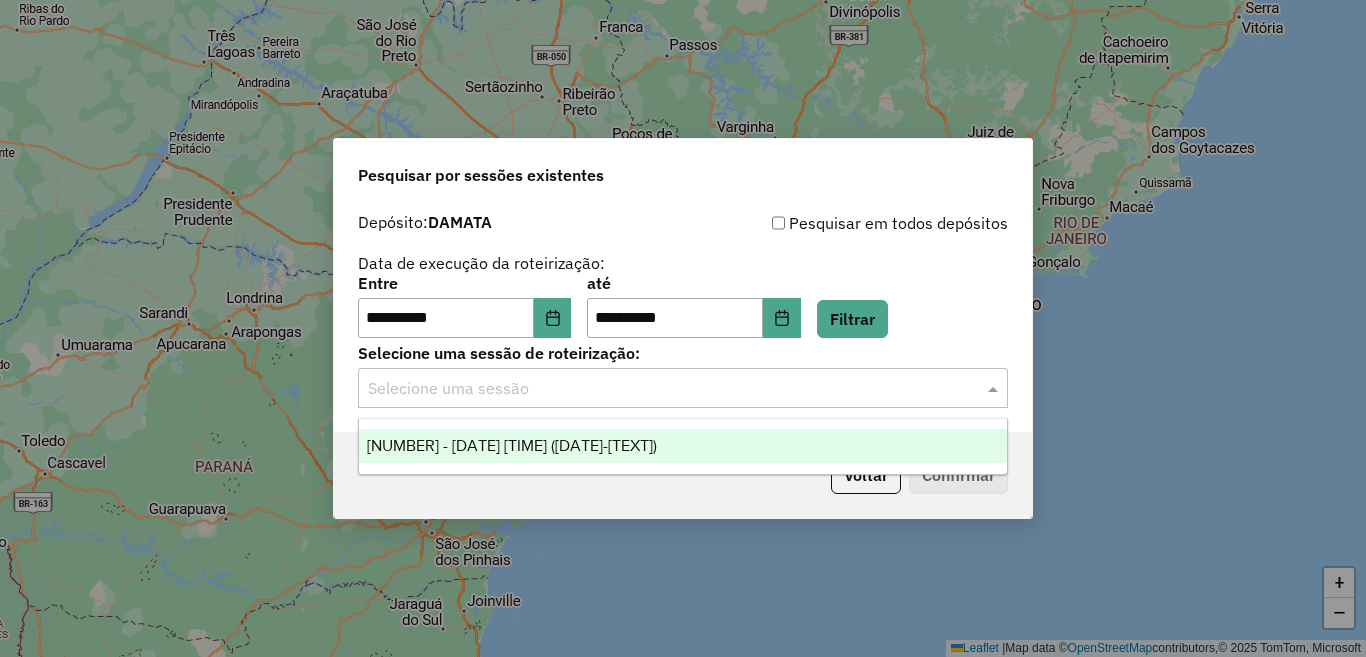 click on "973214 - 01/08/2025 17:45 (01/08/25-SEXTA)" at bounding box center [683, 446] 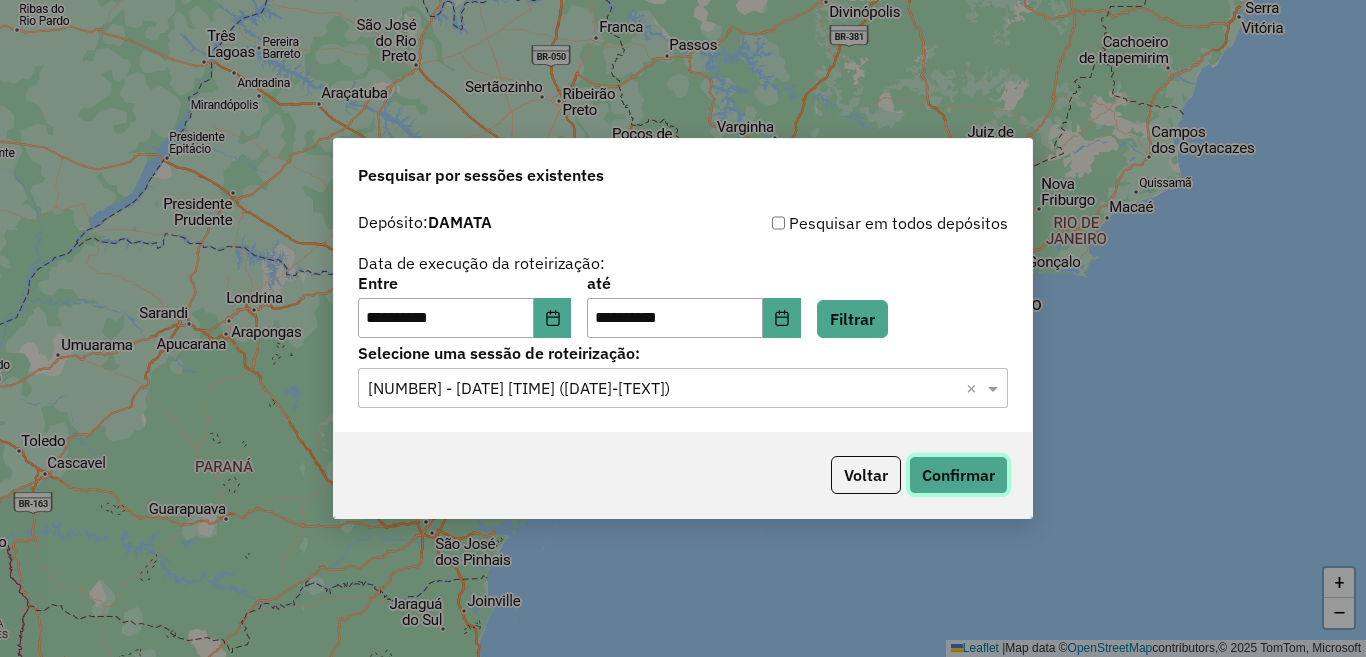 click on "Confirmar" 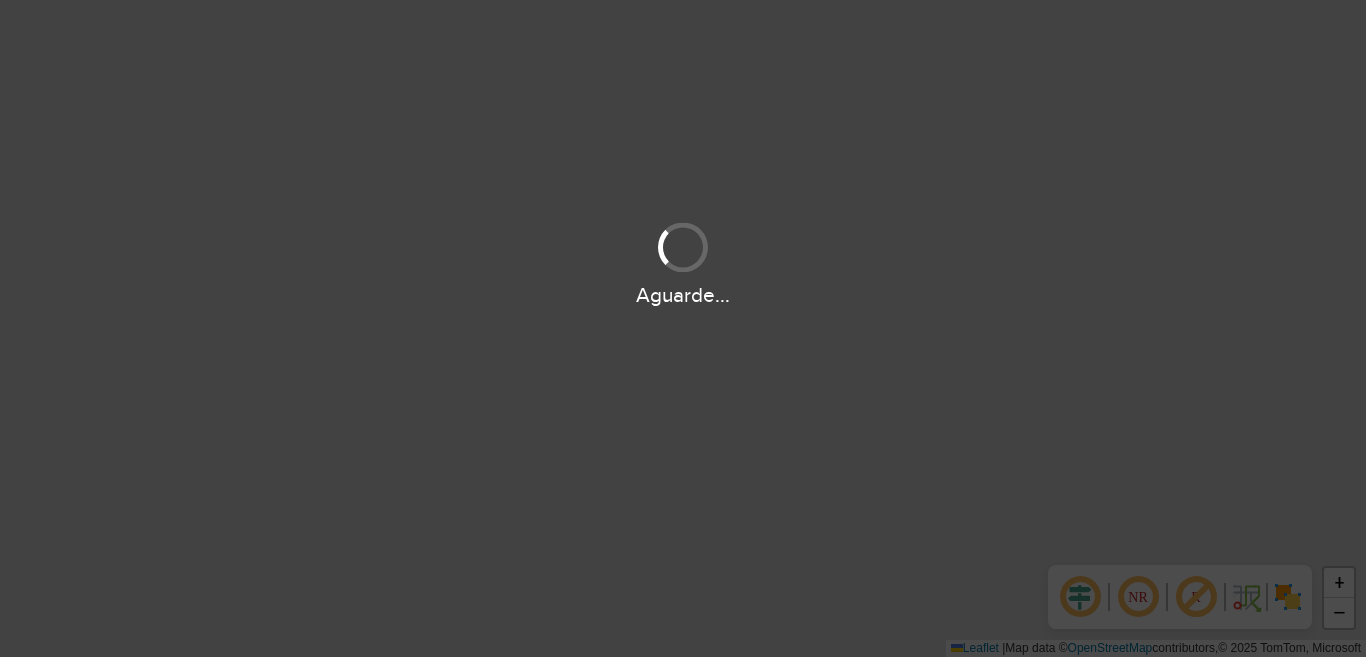 scroll, scrollTop: 0, scrollLeft: 0, axis: both 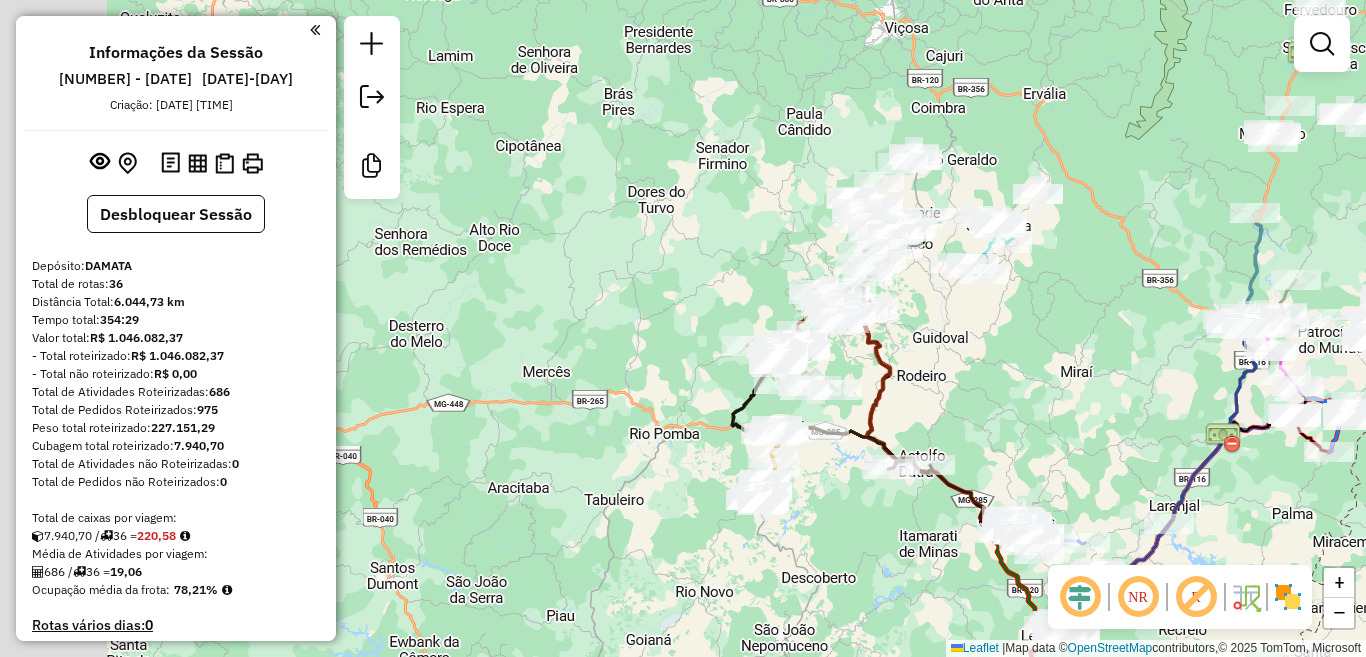 drag, startPoint x: 473, startPoint y: 308, endPoint x: 869, endPoint y: 596, distance: 489.65292 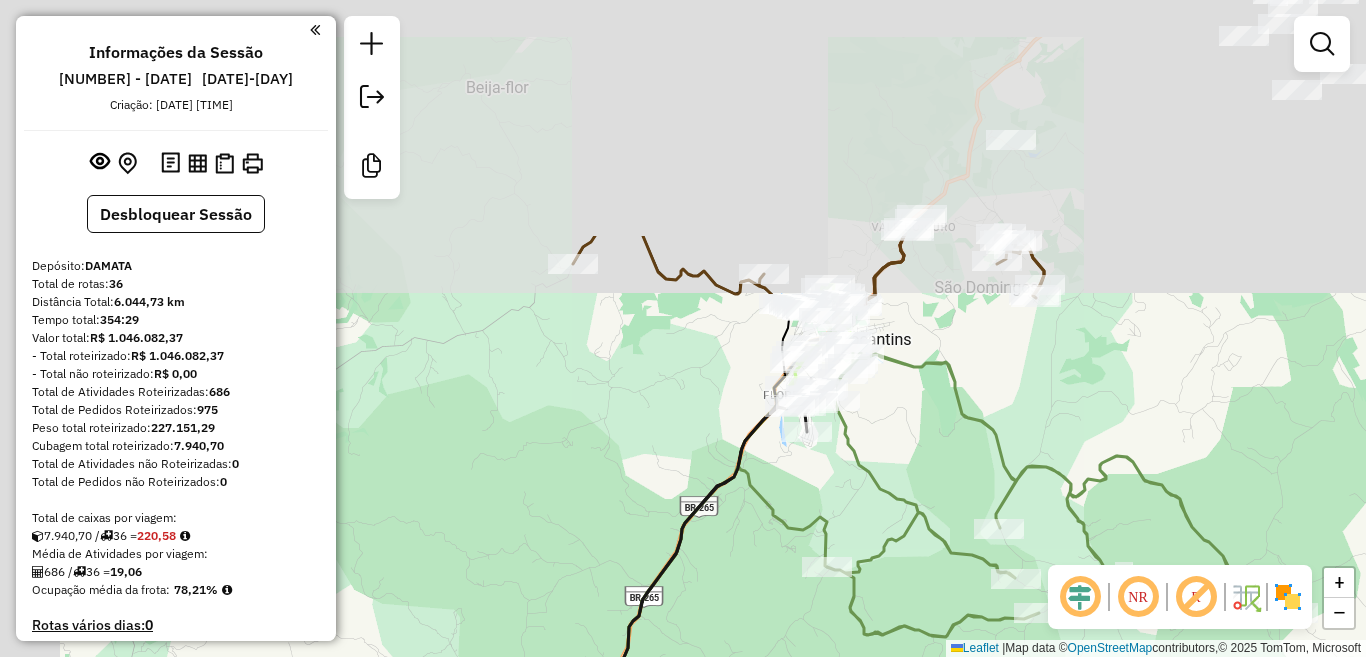 drag, startPoint x: 703, startPoint y: 180, endPoint x: 852, endPoint y: 482, distance: 336.7566 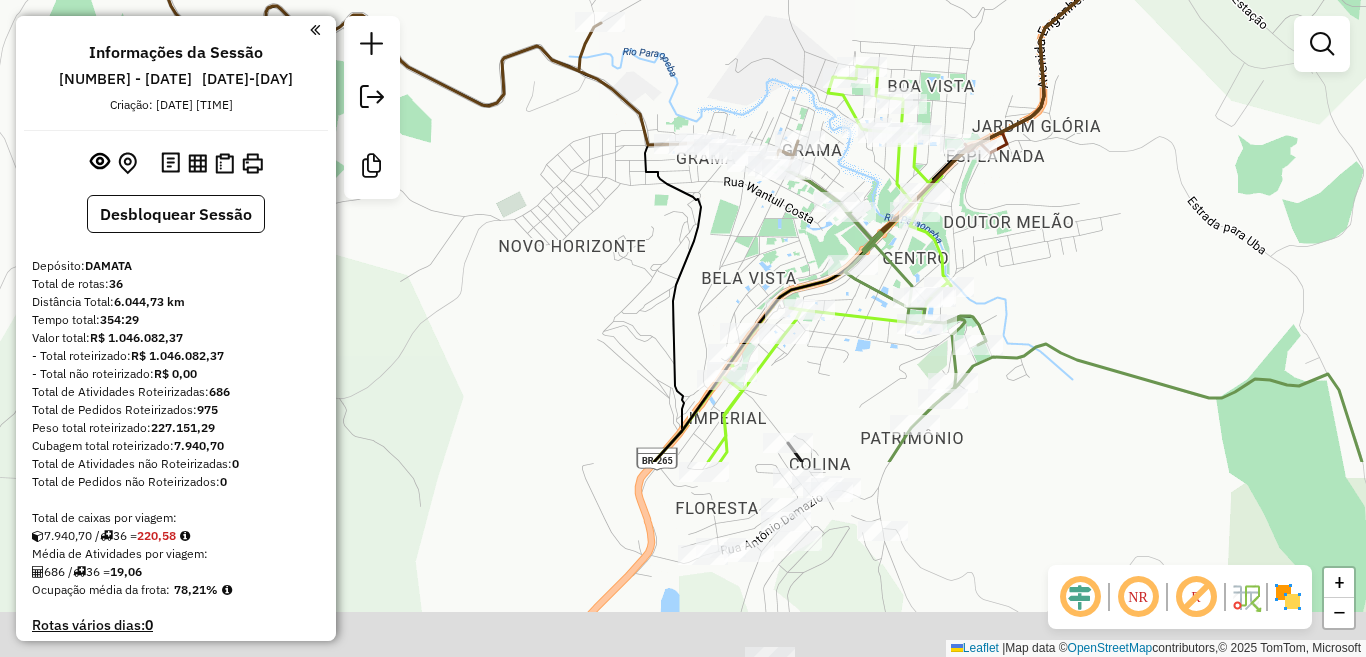 drag, startPoint x: 1127, startPoint y: 489, endPoint x: 978, endPoint y: 204, distance: 321.59912 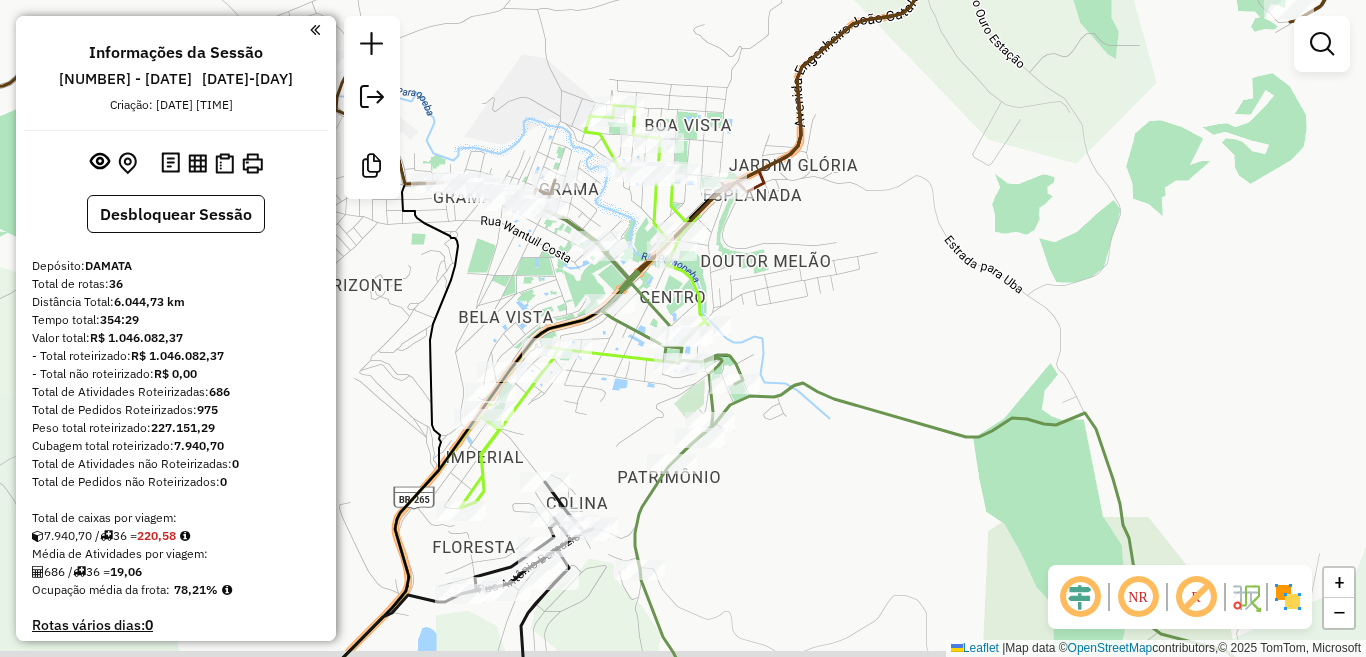 drag, startPoint x: 1002, startPoint y: 349, endPoint x: 847, endPoint y: 297, distance: 163.49007 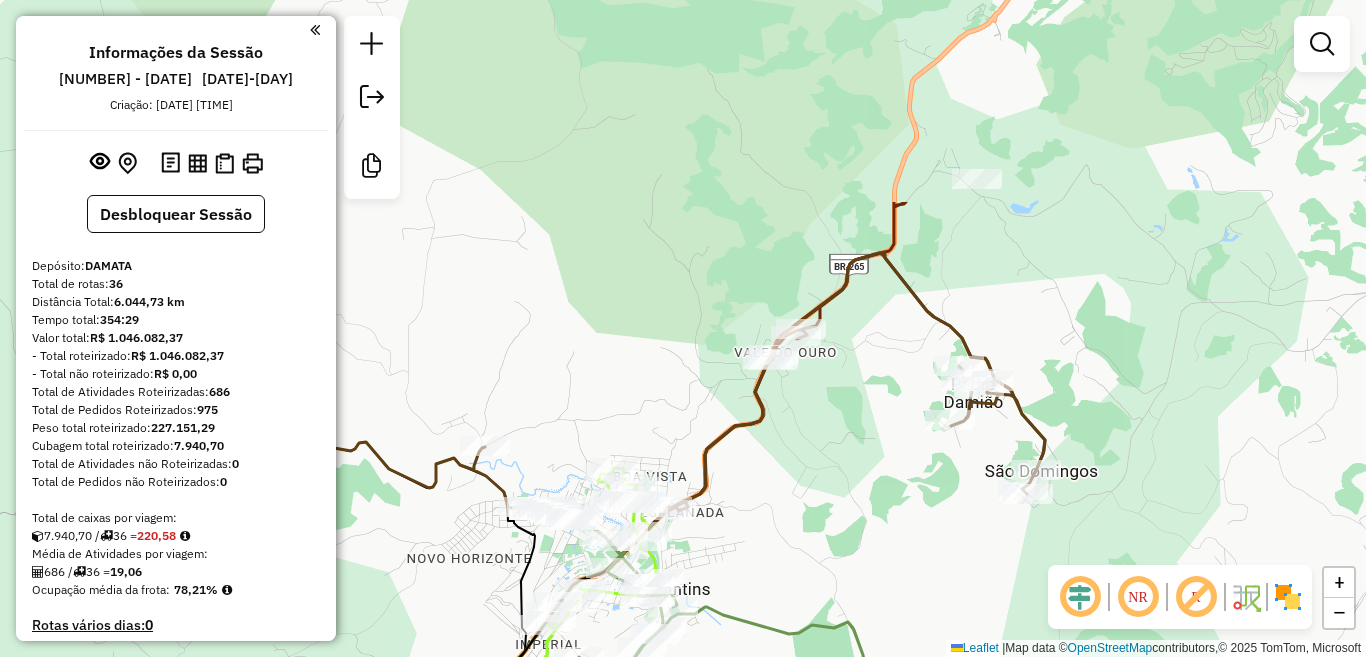 drag, startPoint x: 1047, startPoint y: 196, endPoint x: 930, endPoint y: 464, distance: 292.42606 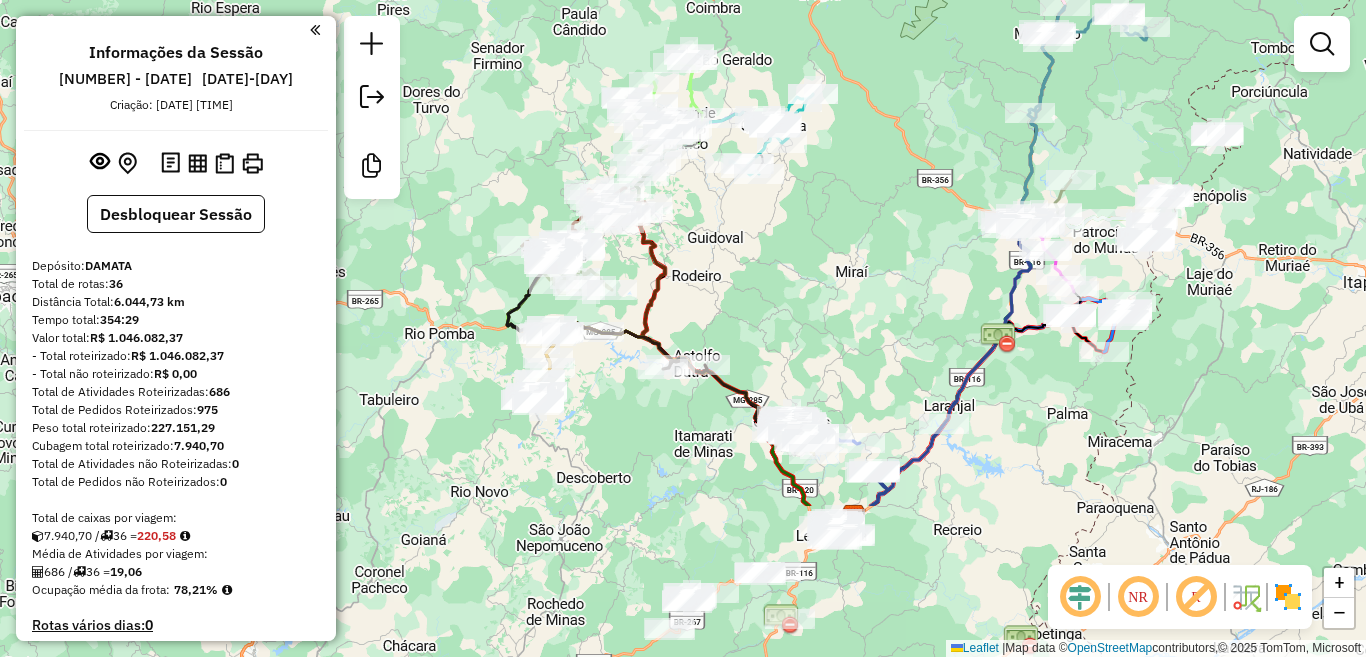 drag, startPoint x: 1117, startPoint y: 431, endPoint x: 794, endPoint y: 217, distance: 387.4597 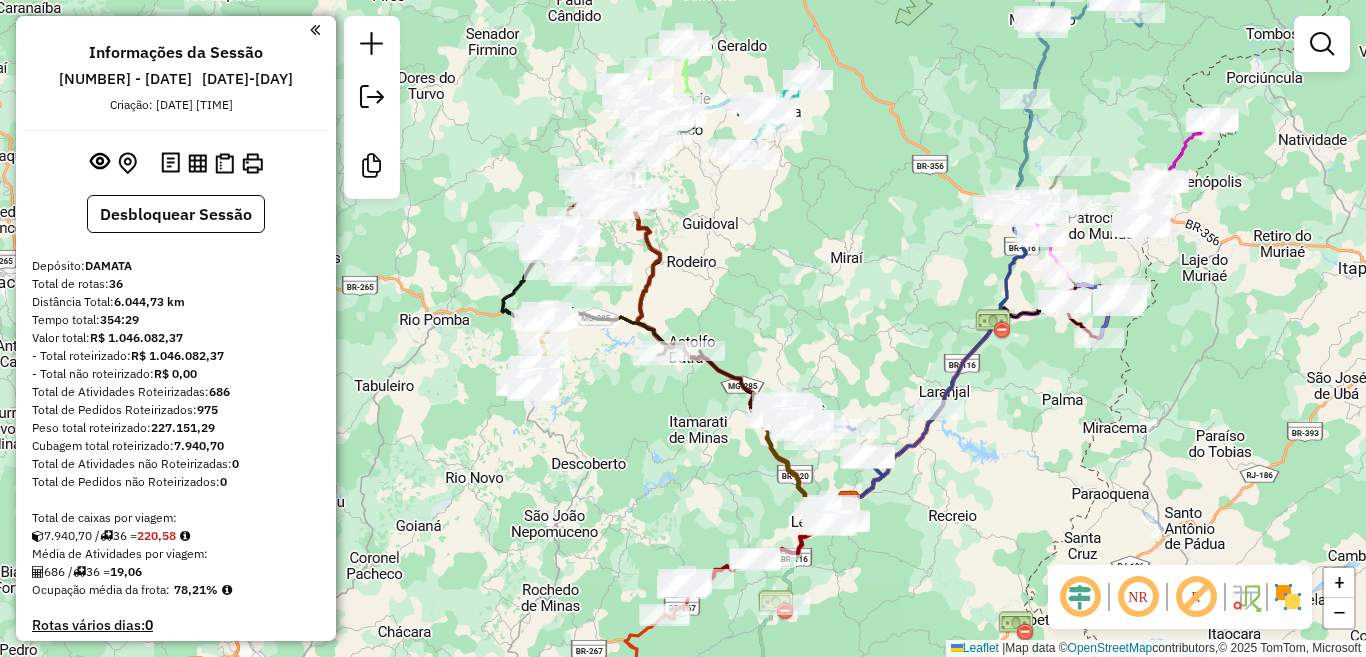 drag, startPoint x: 888, startPoint y: 216, endPoint x: 883, endPoint y: 202, distance: 14.866069 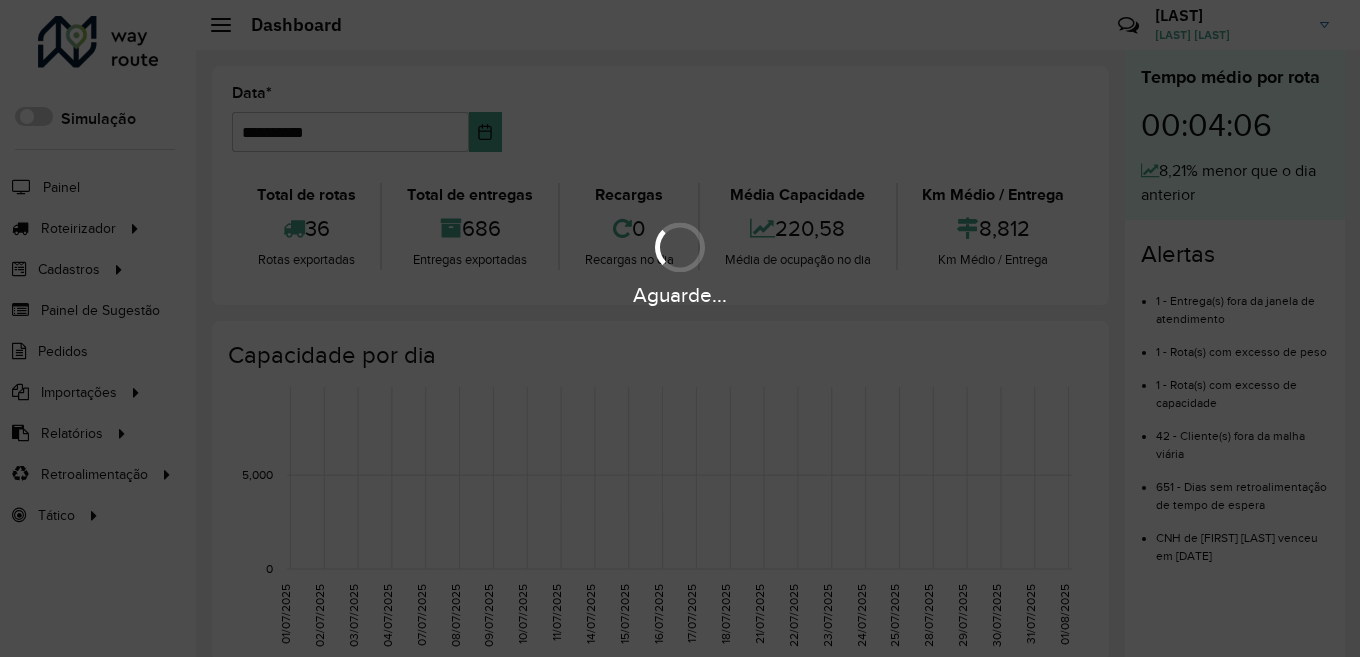scroll, scrollTop: 0, scrollLeft: 0, axis: both 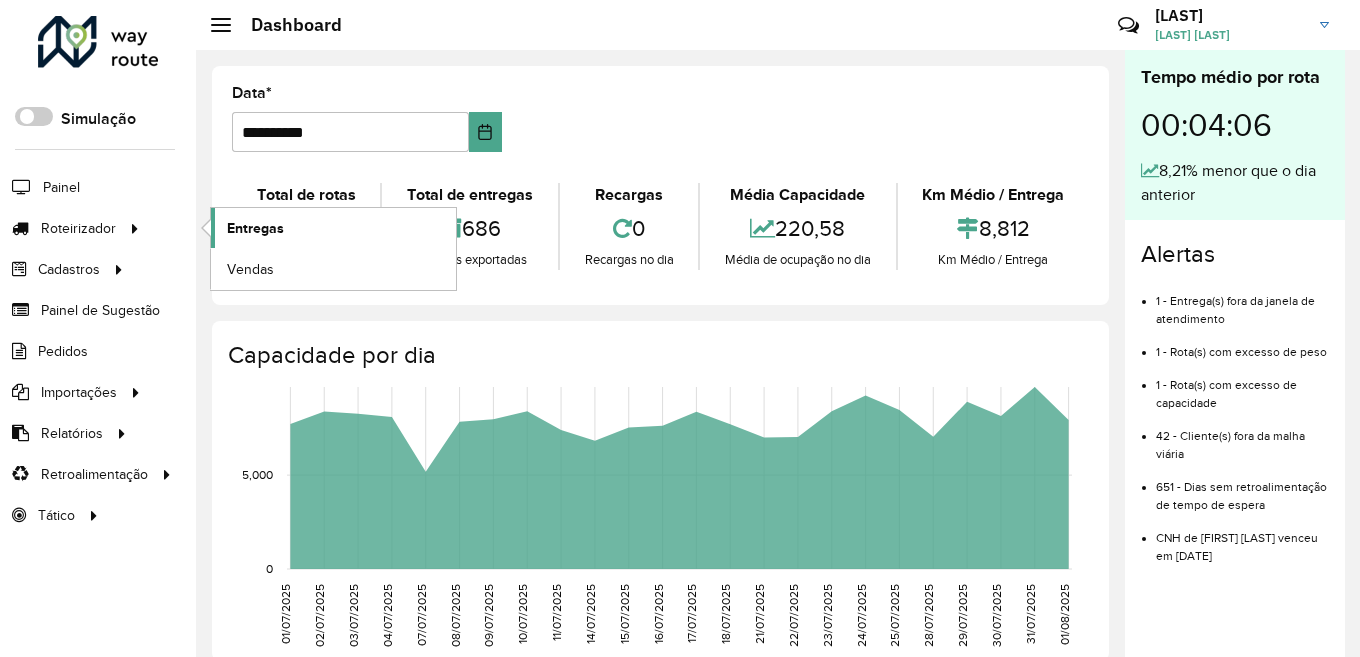 click on "Entregas" 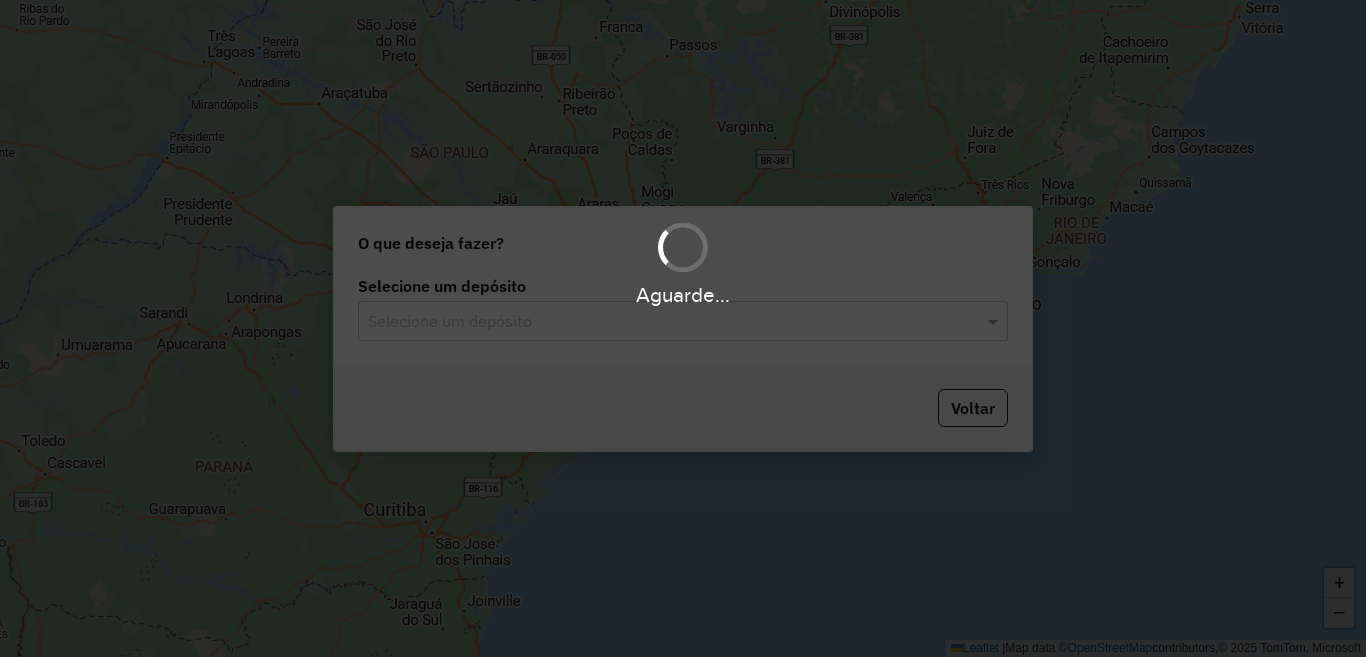 scroll, scrollTop: 0, scrollLeft: 0, axis: both 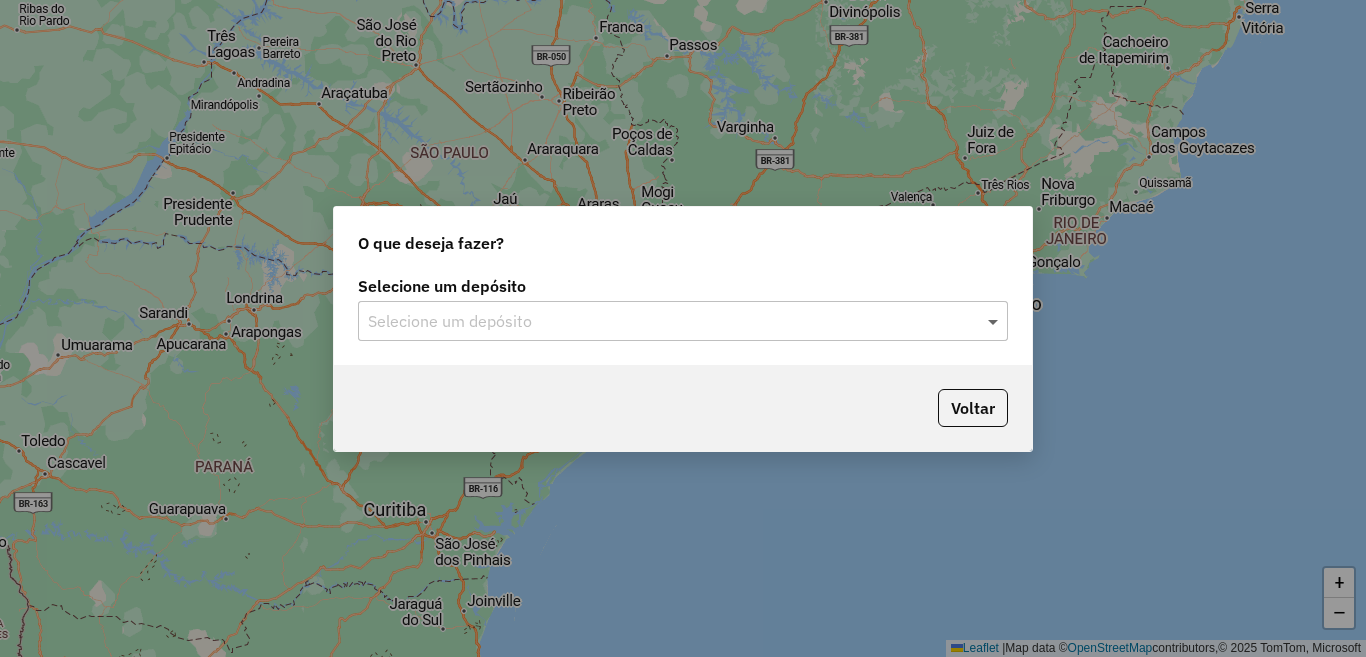 click 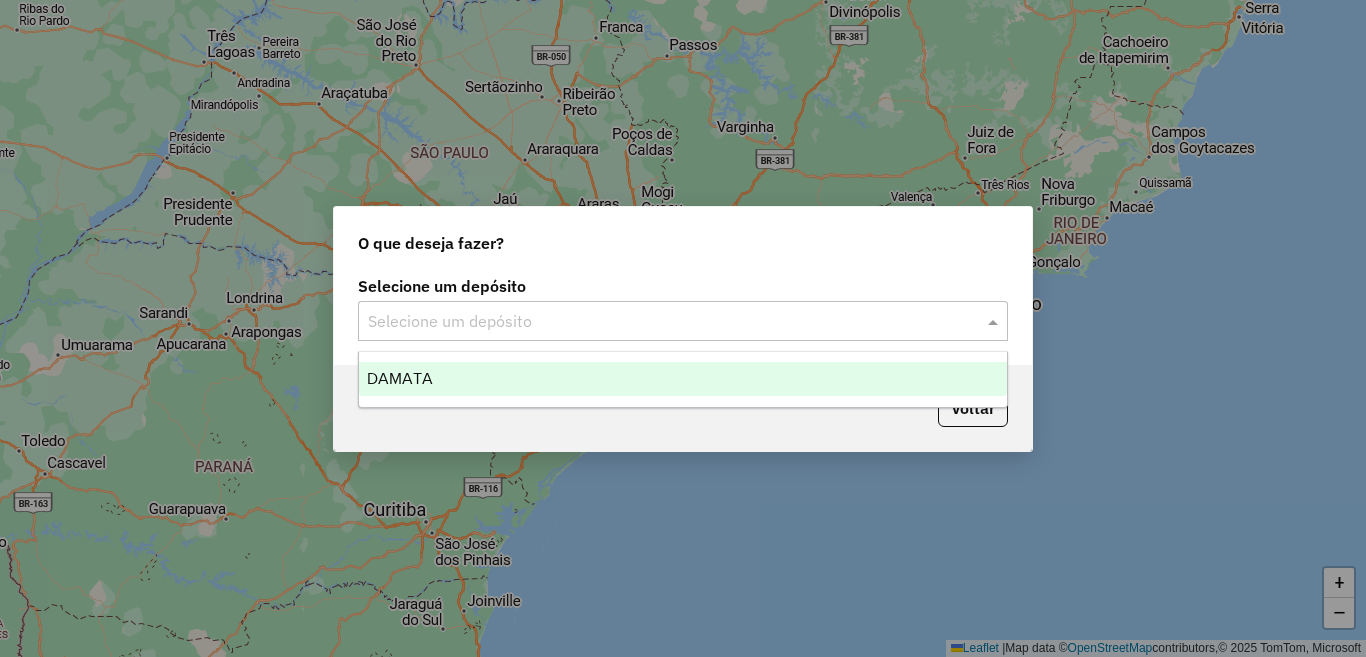 click on "DAMATA" at bounding box center (683, 379) 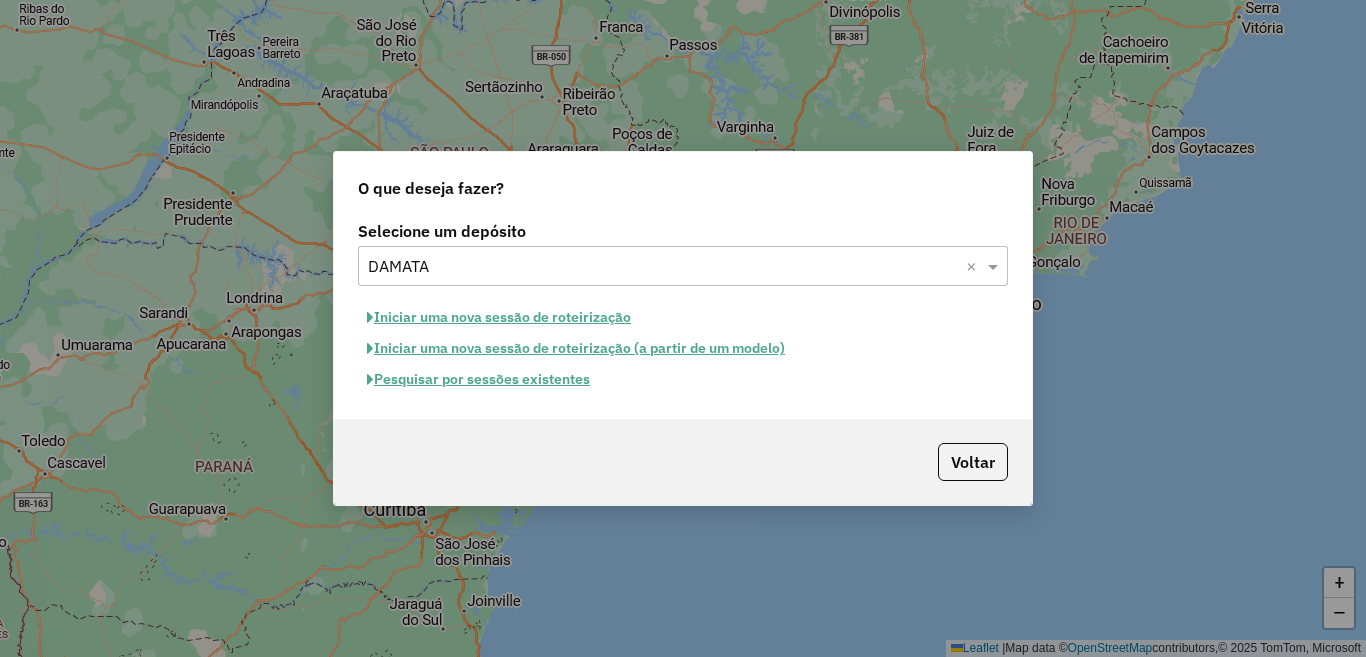 click on "Pesquisar por sessões existentes" 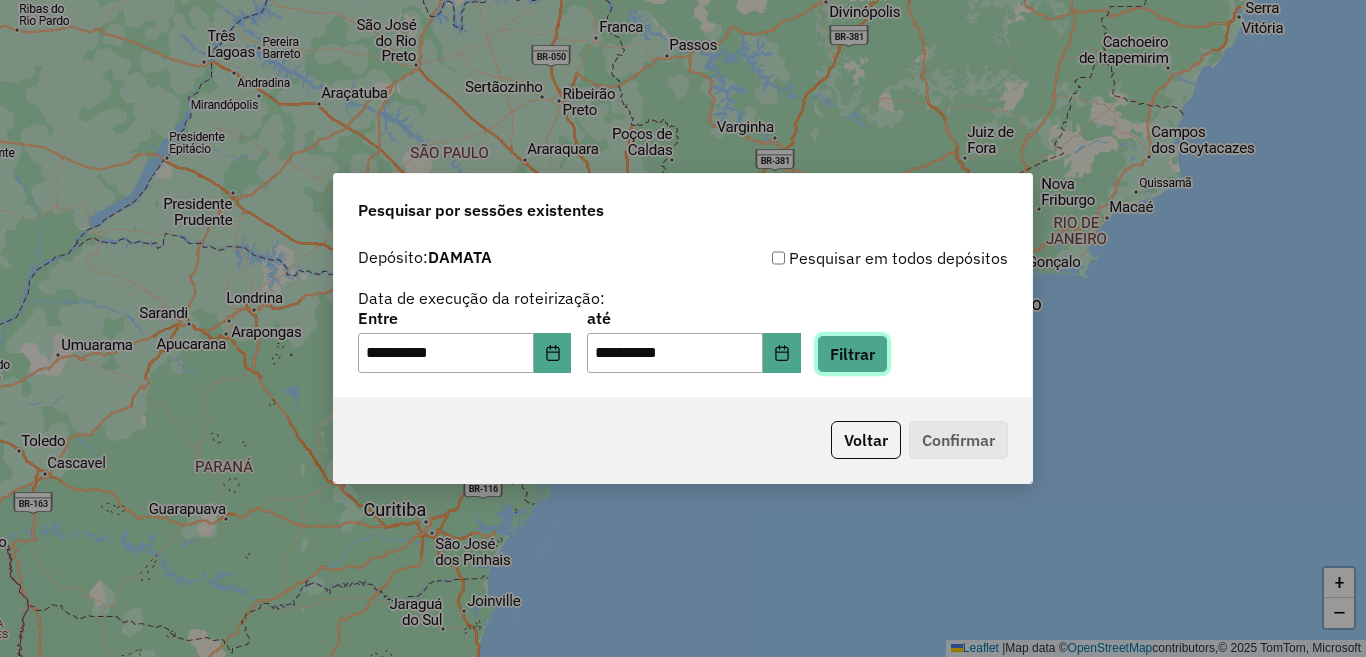 click on "Filtrar" 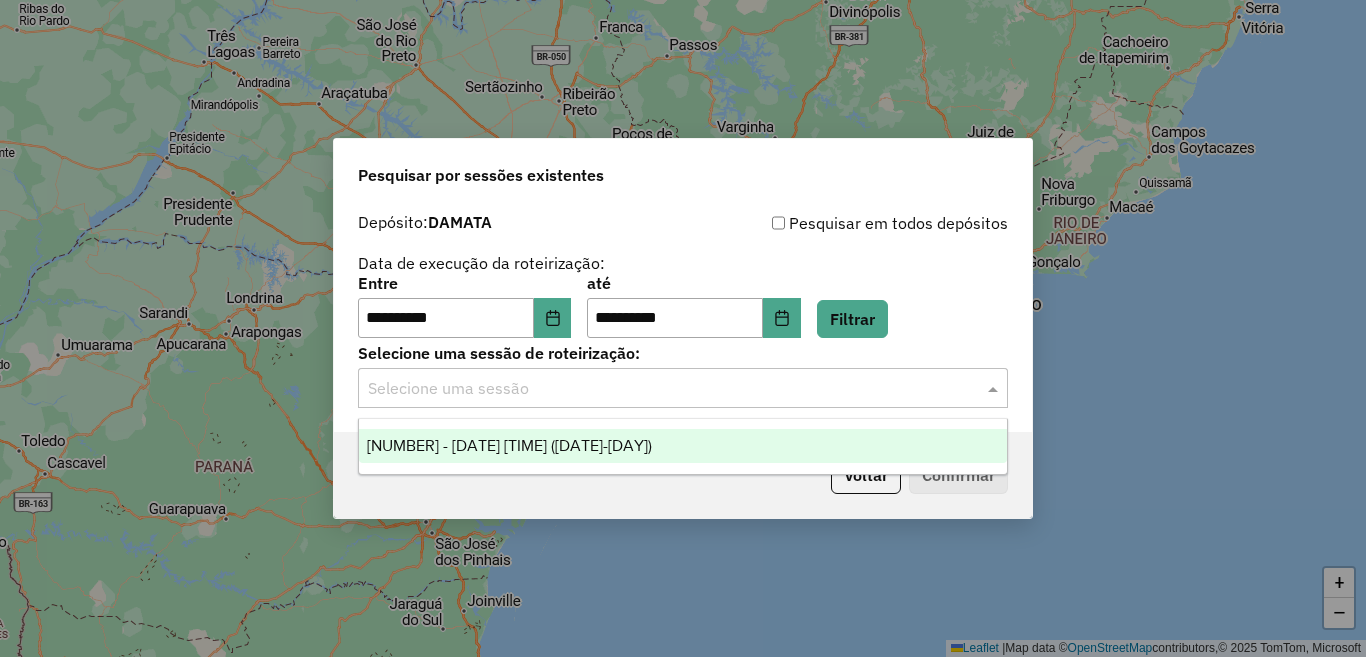 click 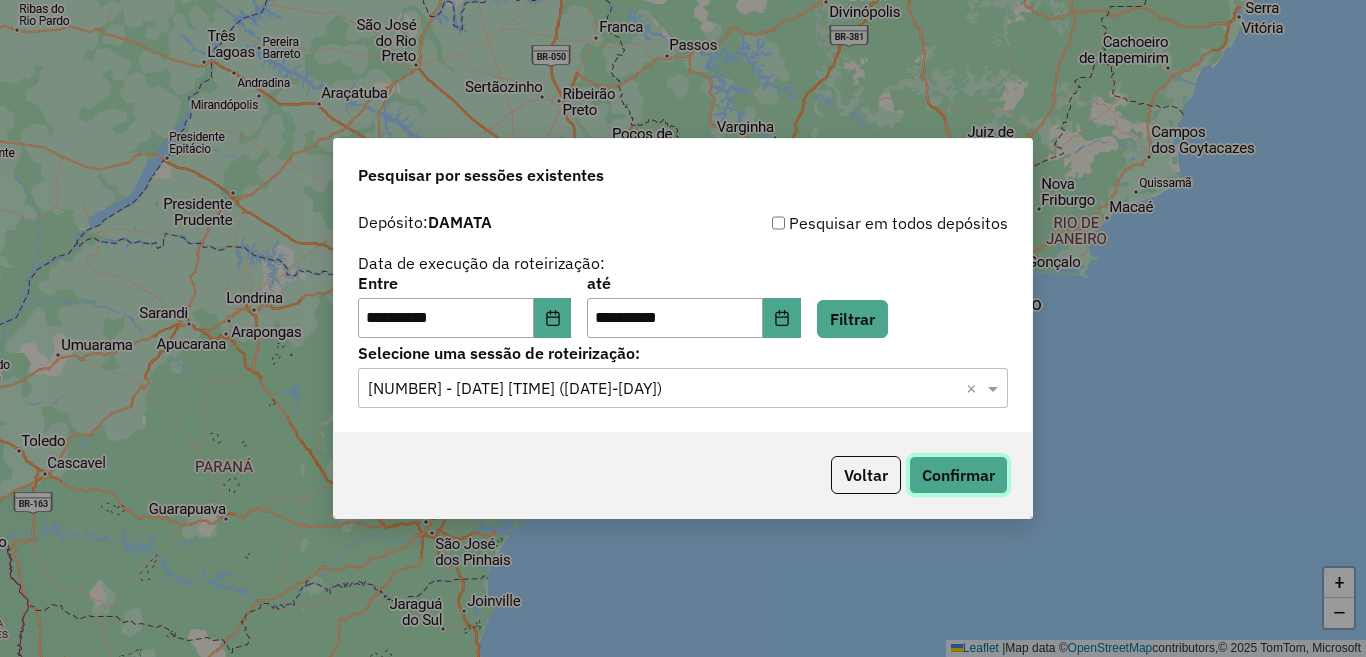 click on "Confirmar" 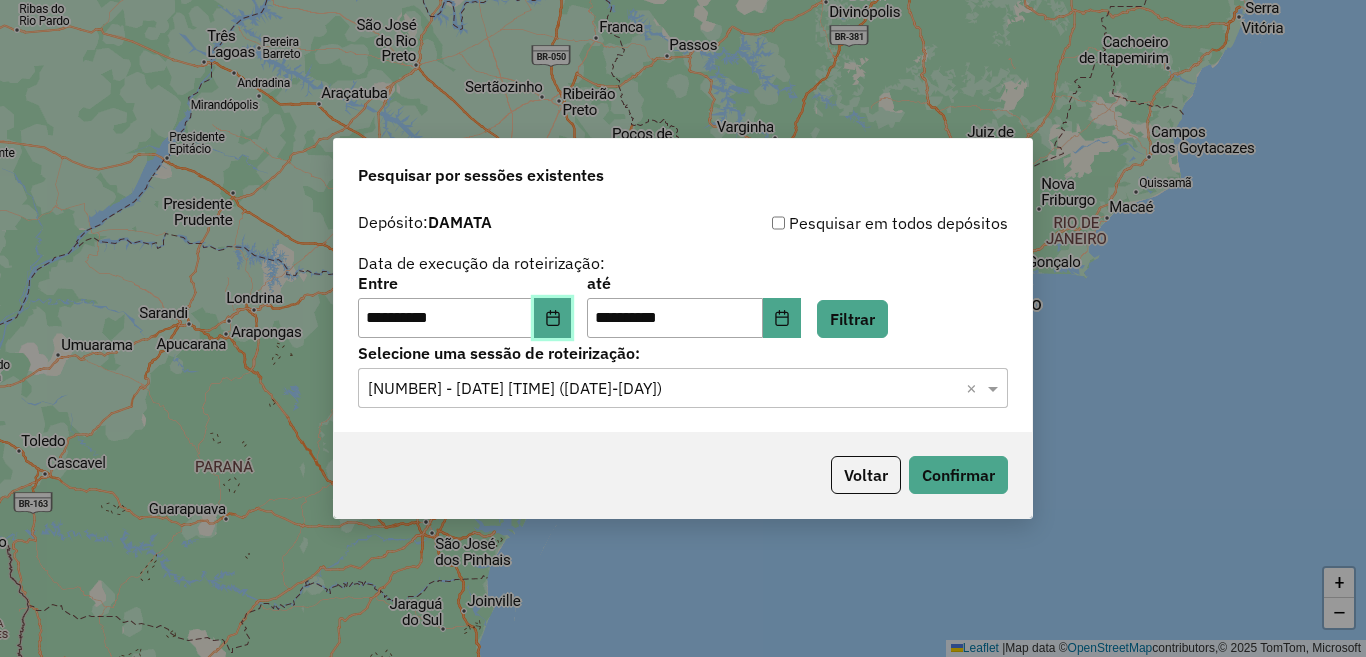 click 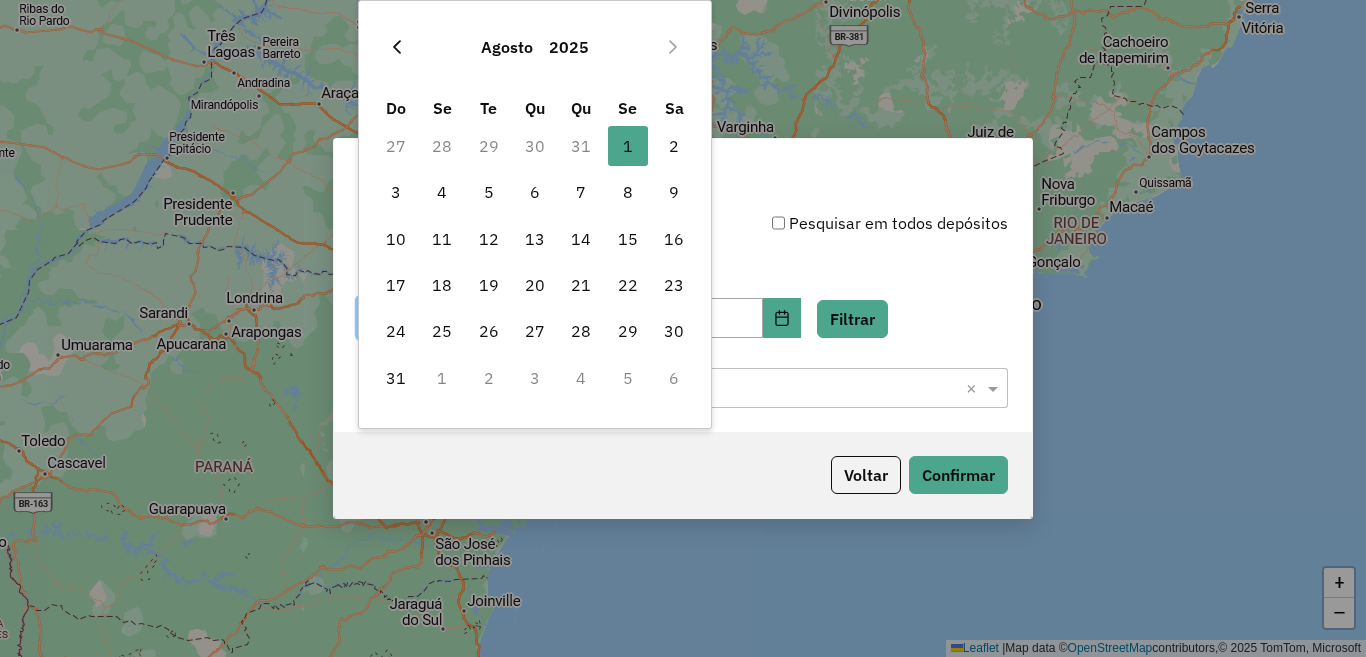click 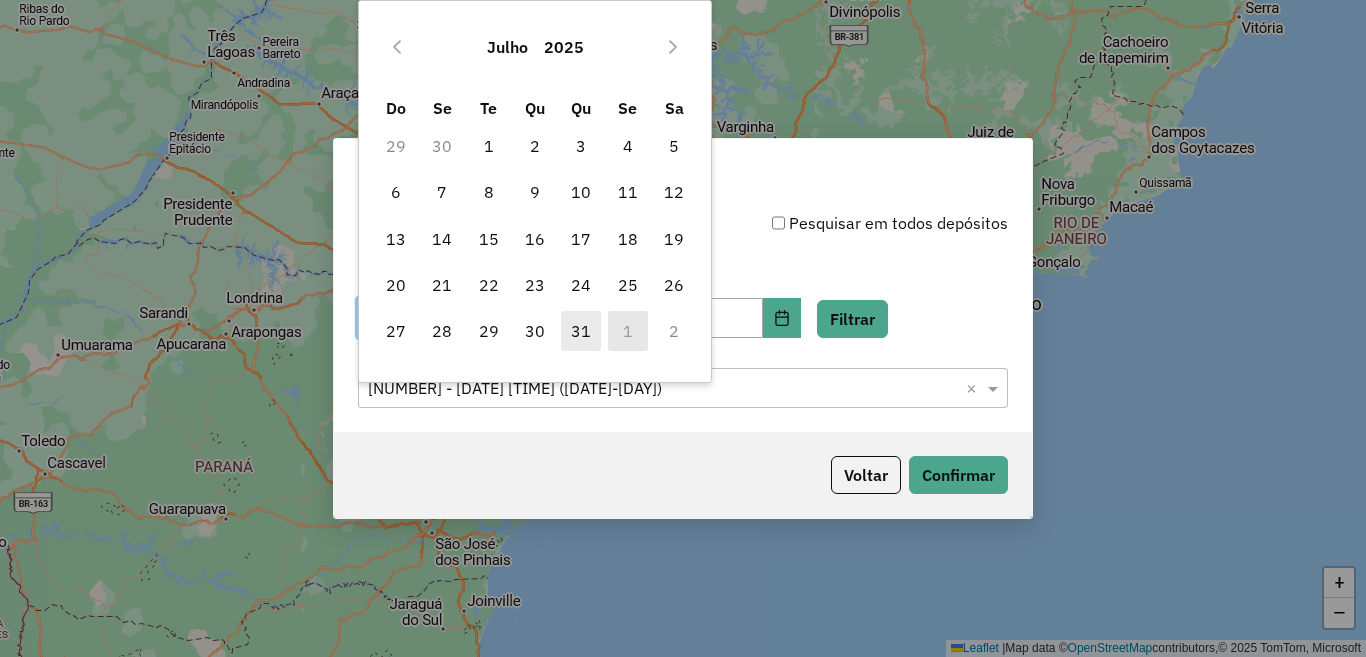 click on "31" at bounding box center (581, 331) 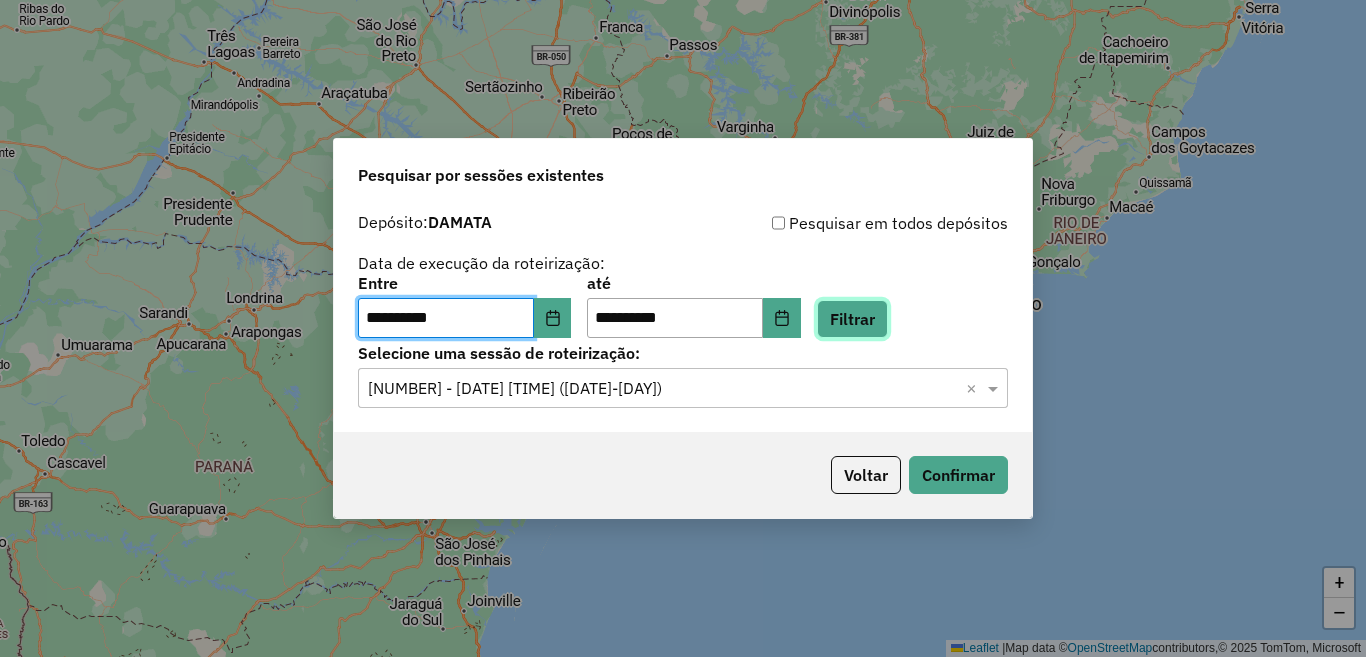 click on "Filtrar" 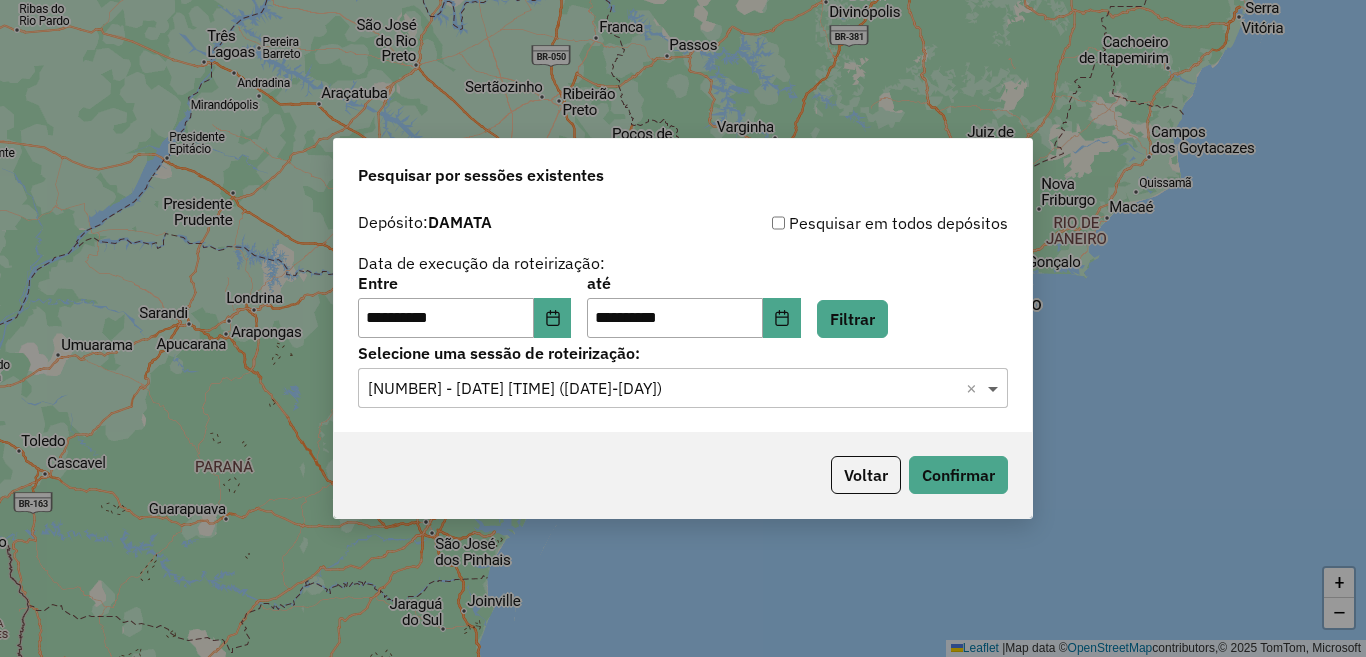 click 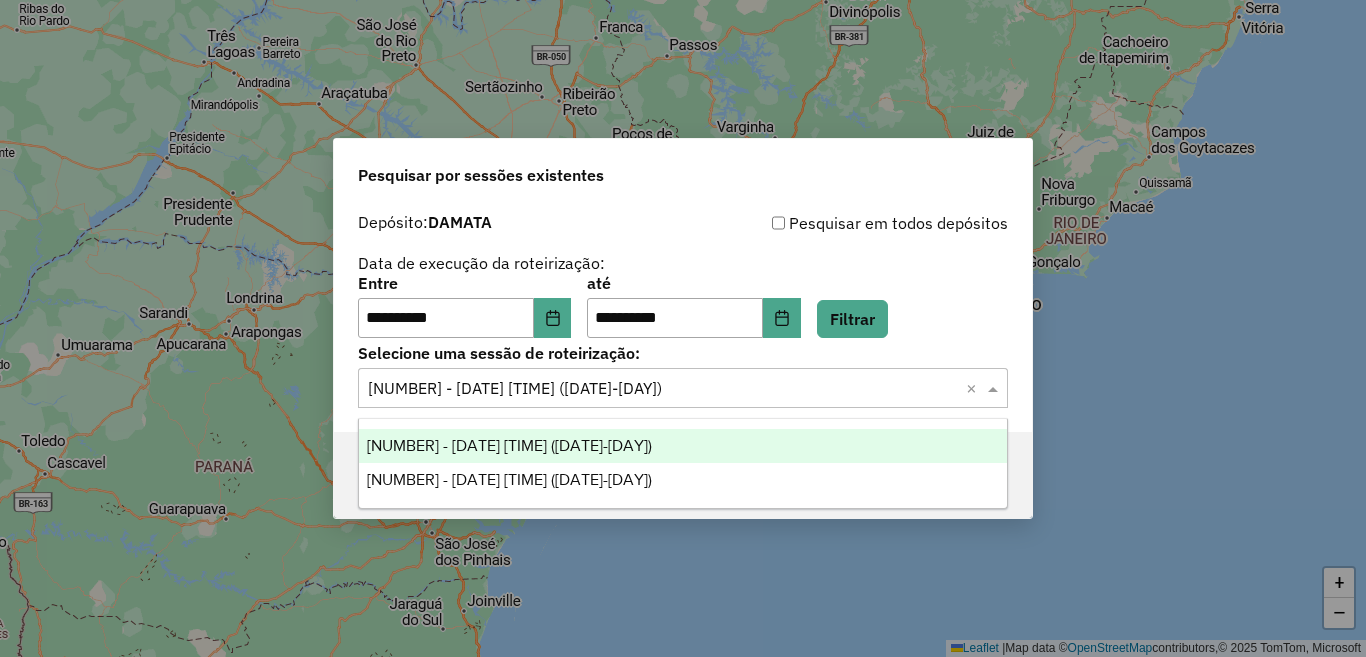 click on "972595 - 31/07/2025 17:47 (31/07/25-QUINTA)" at bounding box center (683, 446) 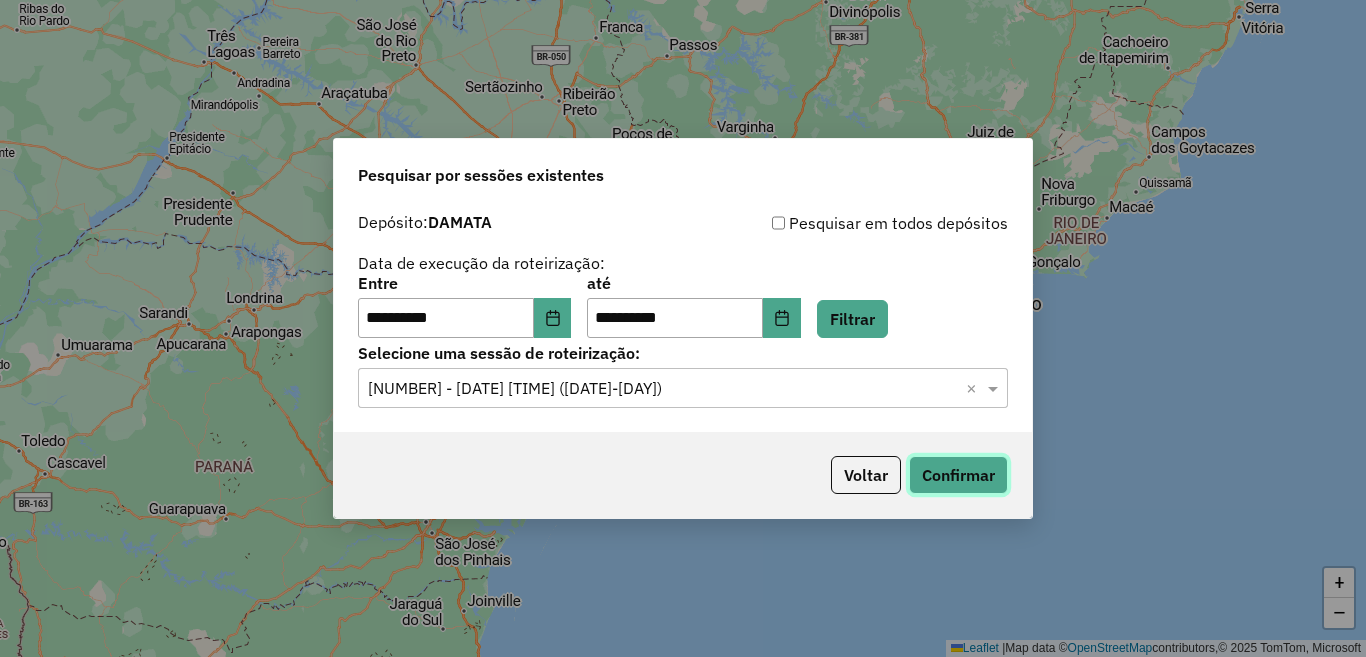 click on "Confirmar" 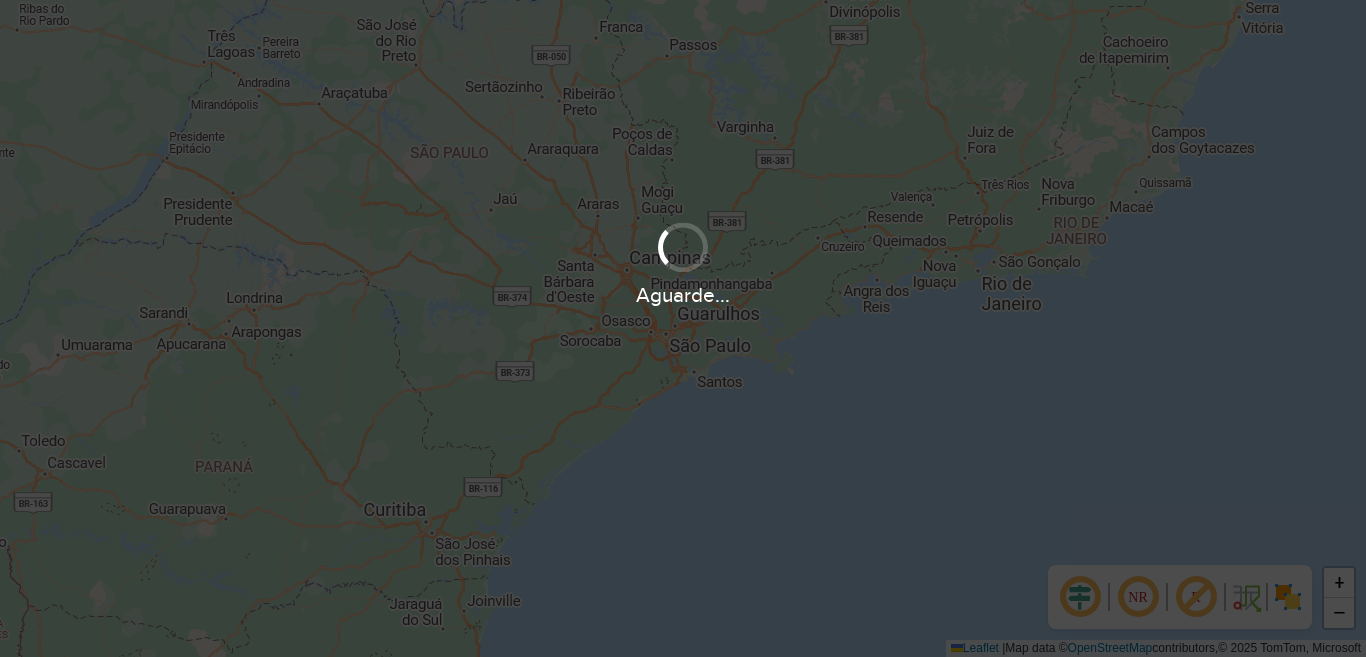 scroll, scrollTop: 0, scrollLeft: 0, axis: both 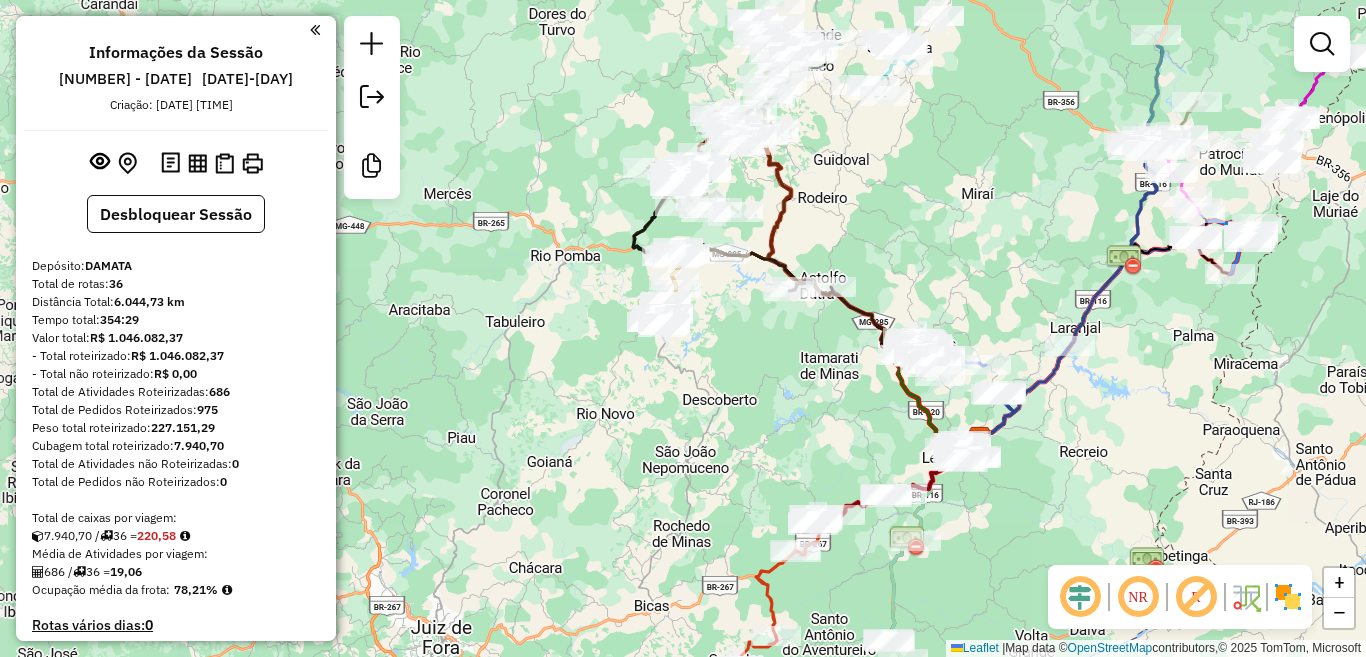 drag, startPoint x: 566, startPoint y: 308, endPoint x: 863, endPoint y: 418, distance: 316.71597 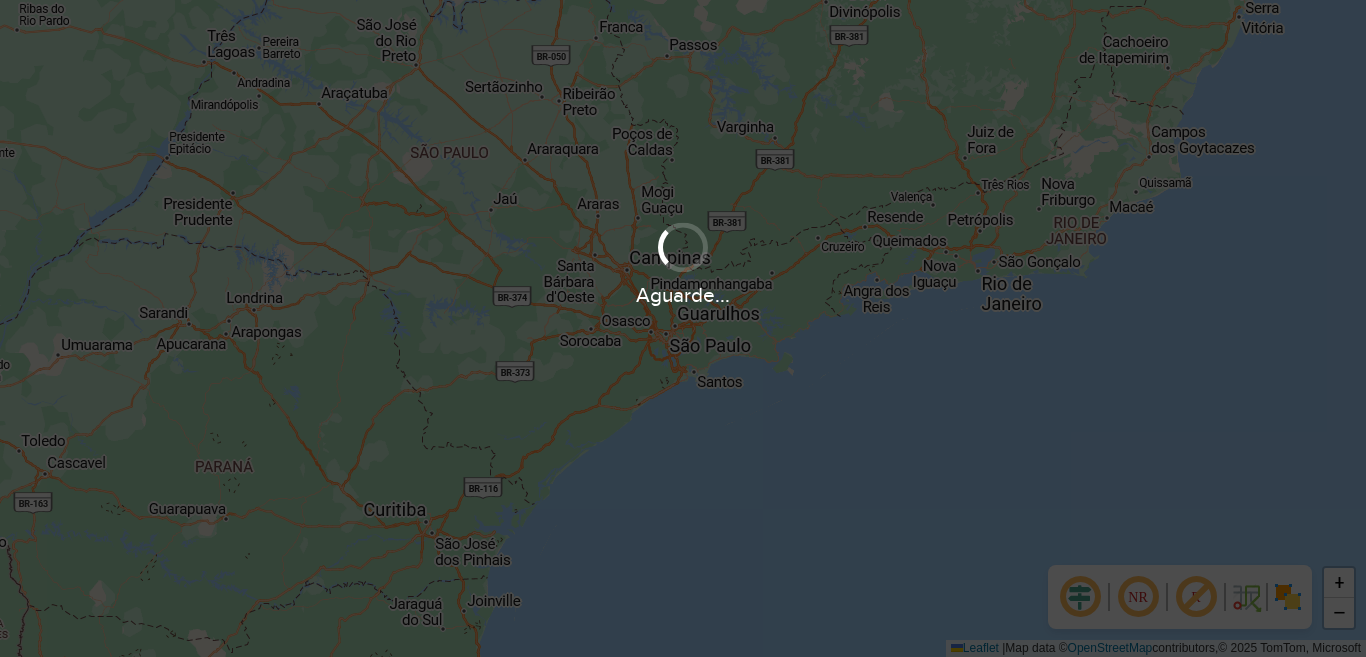 scroll, scrollTop: 0, scrollLeft: 0, axis: both 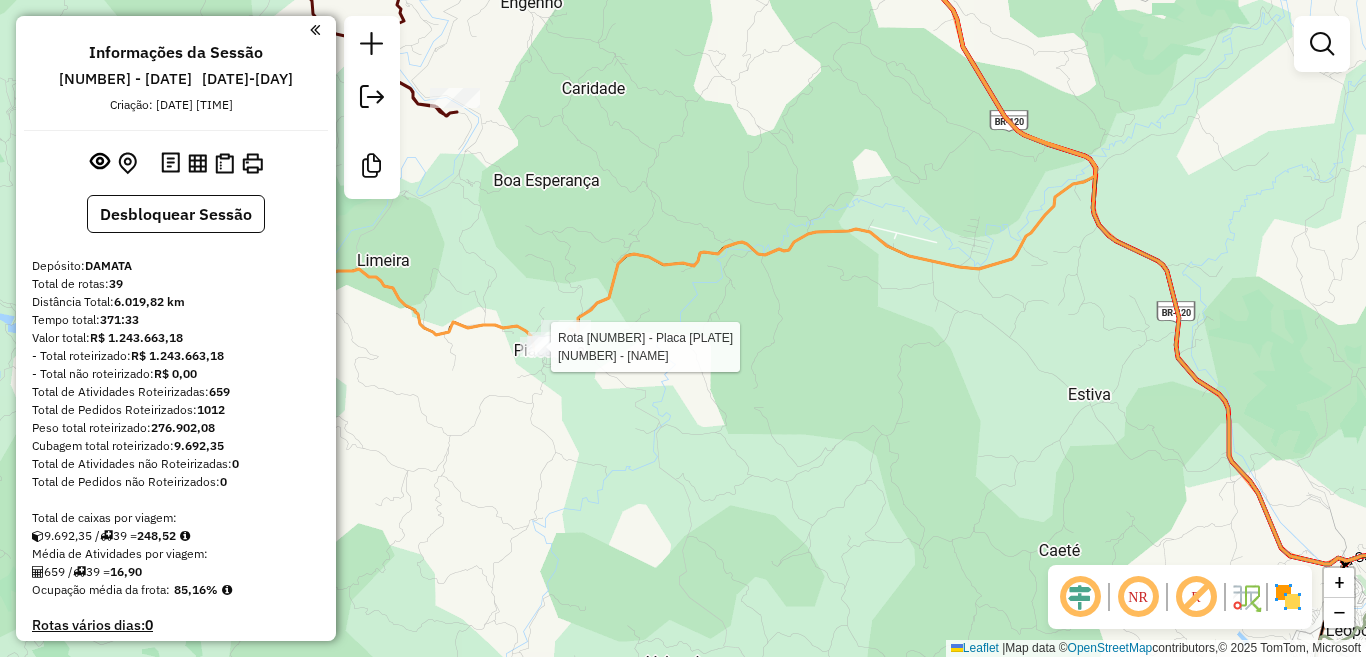select on "**********" 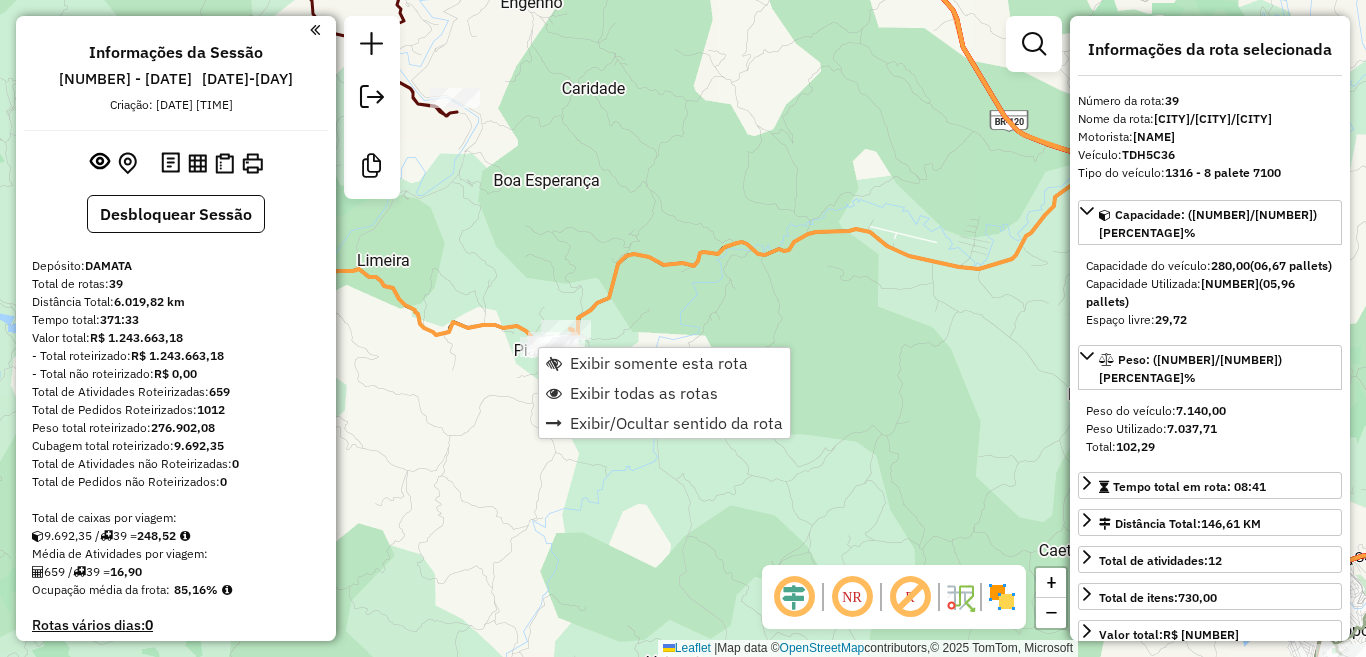 scroll, scrollTop: 4249, scrollLeft: 0, axis: vertical 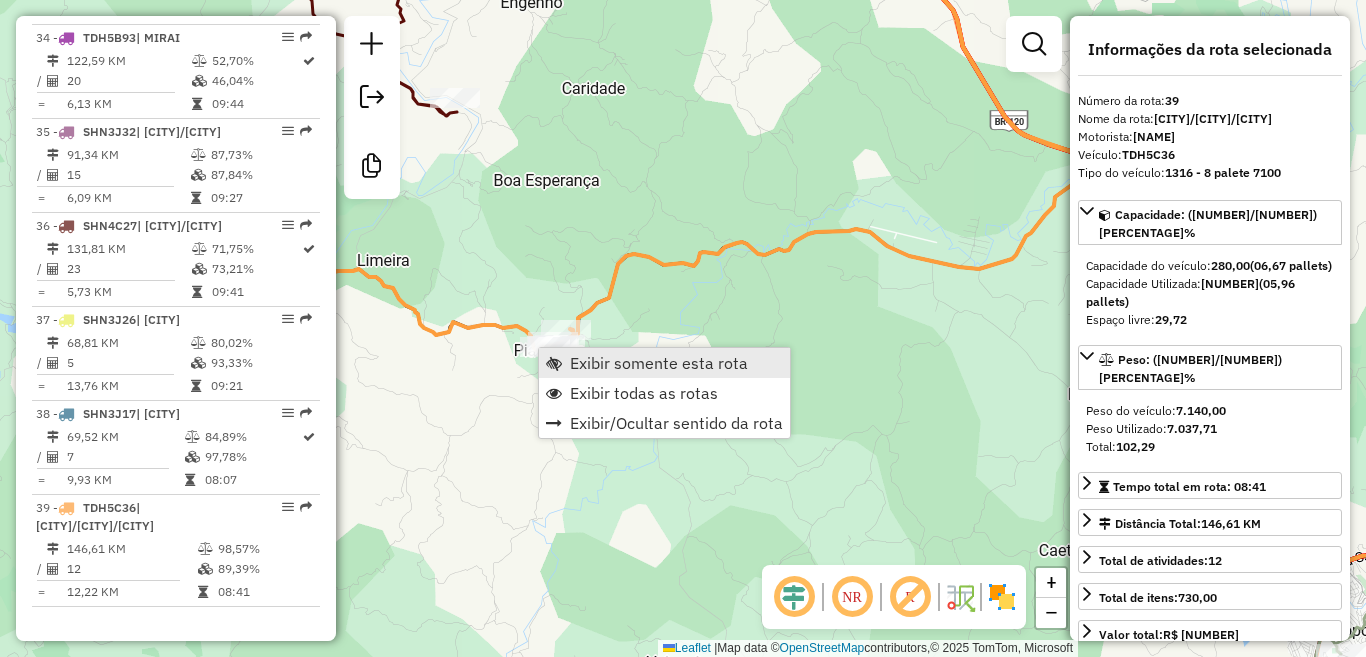 click on "Exibir somente esta rota" at bounding box center (659, 363) 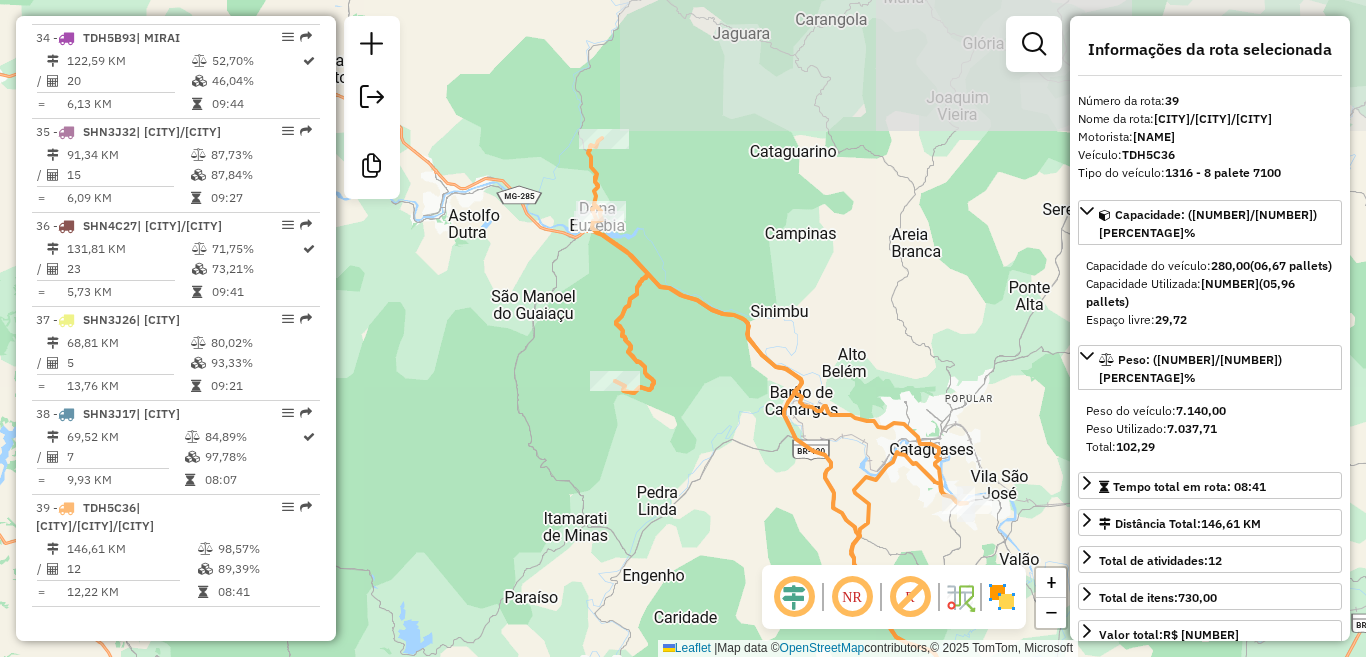 drag, startPoint x: 575, startPoint y: 239, endPoint x: 678, endPoint y: 380, distance: 174.61386 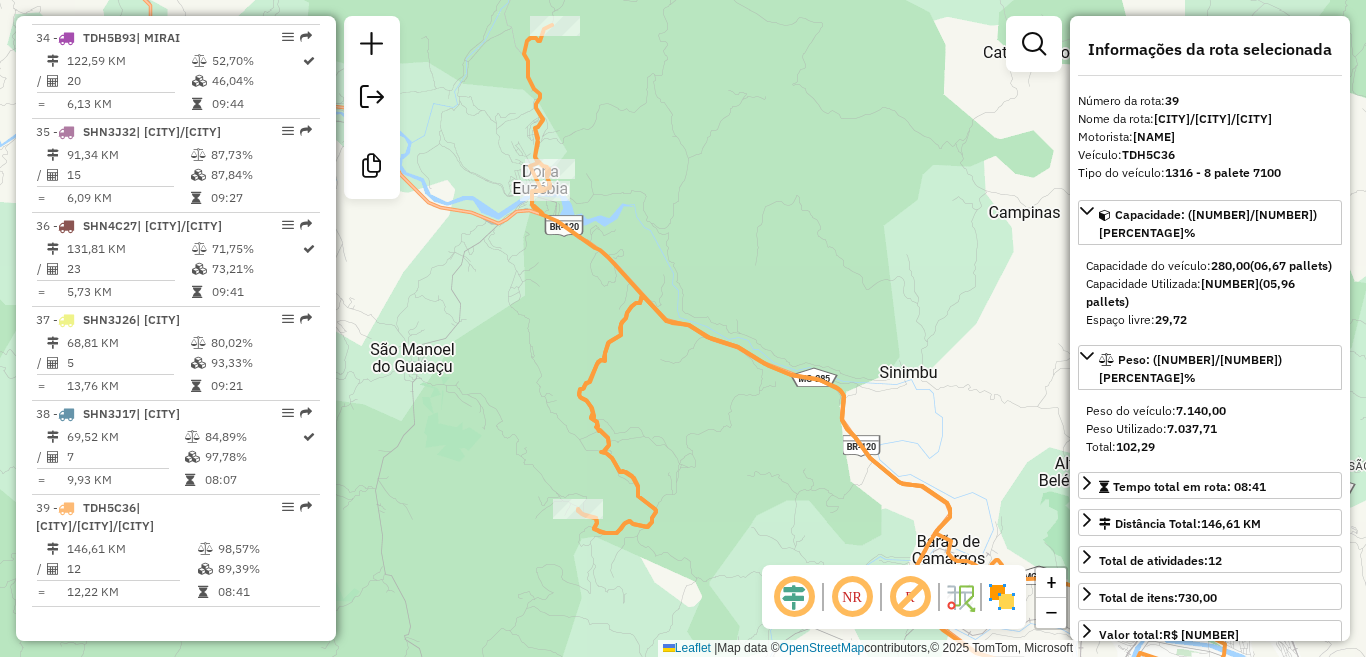drag, startPoint x: 674, startPoint y: 443, endPoint x: 741, endPoint y: 232, distance: 221.38202 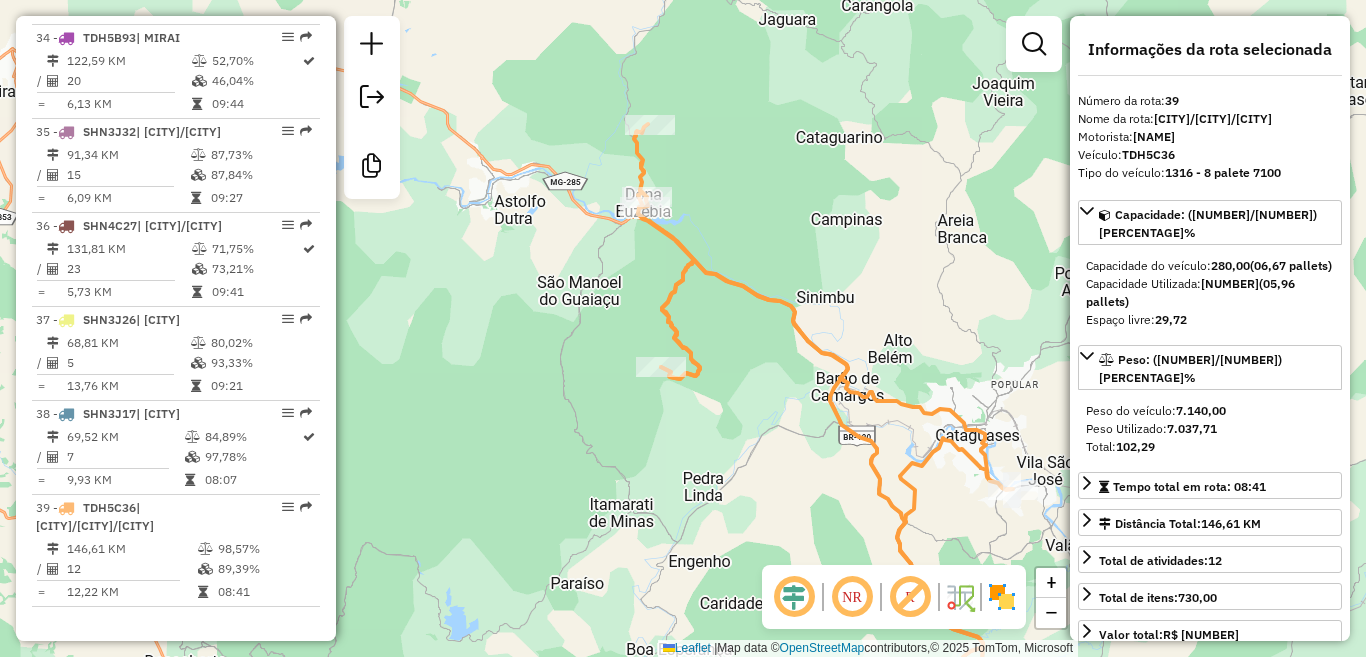 drag, startPoint x: 695, startPoint y: 206, endPoint x: 741, endPoint y: 329, distance: 131.32022 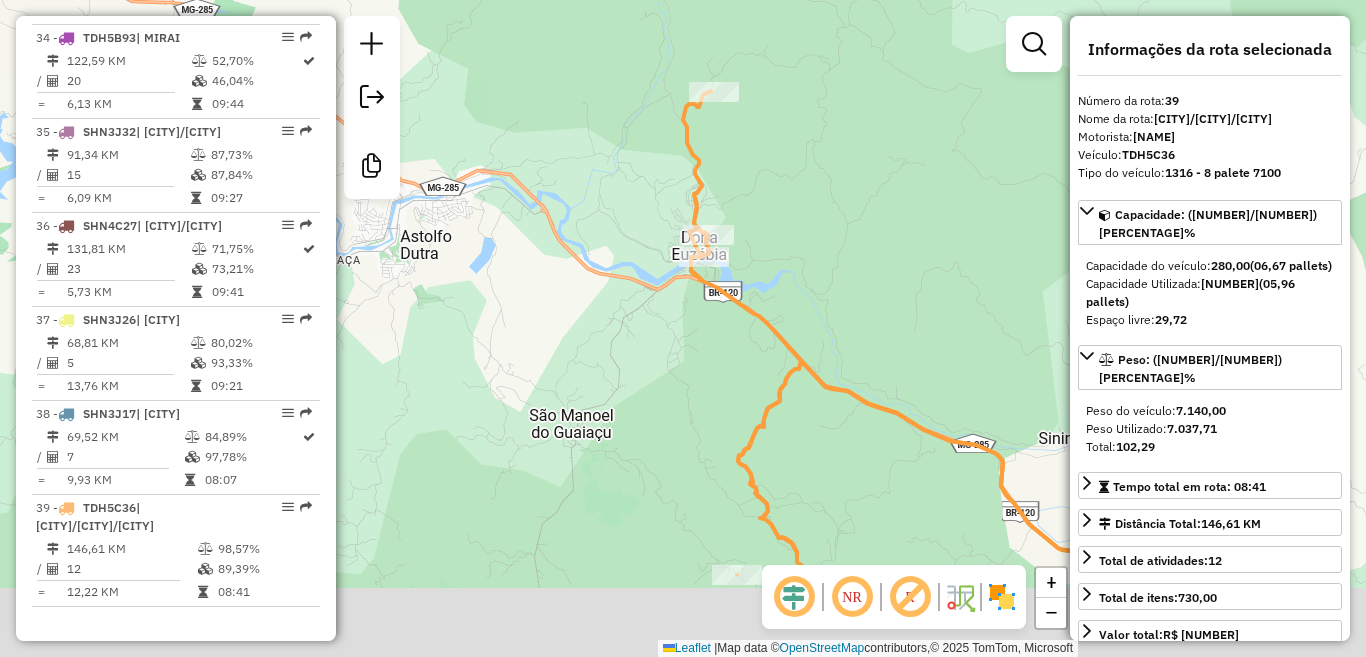 drag, startPoint x: 834, startPoint y: 493, endPoint x: 798, endPoint y: 262, distance: 233.78836 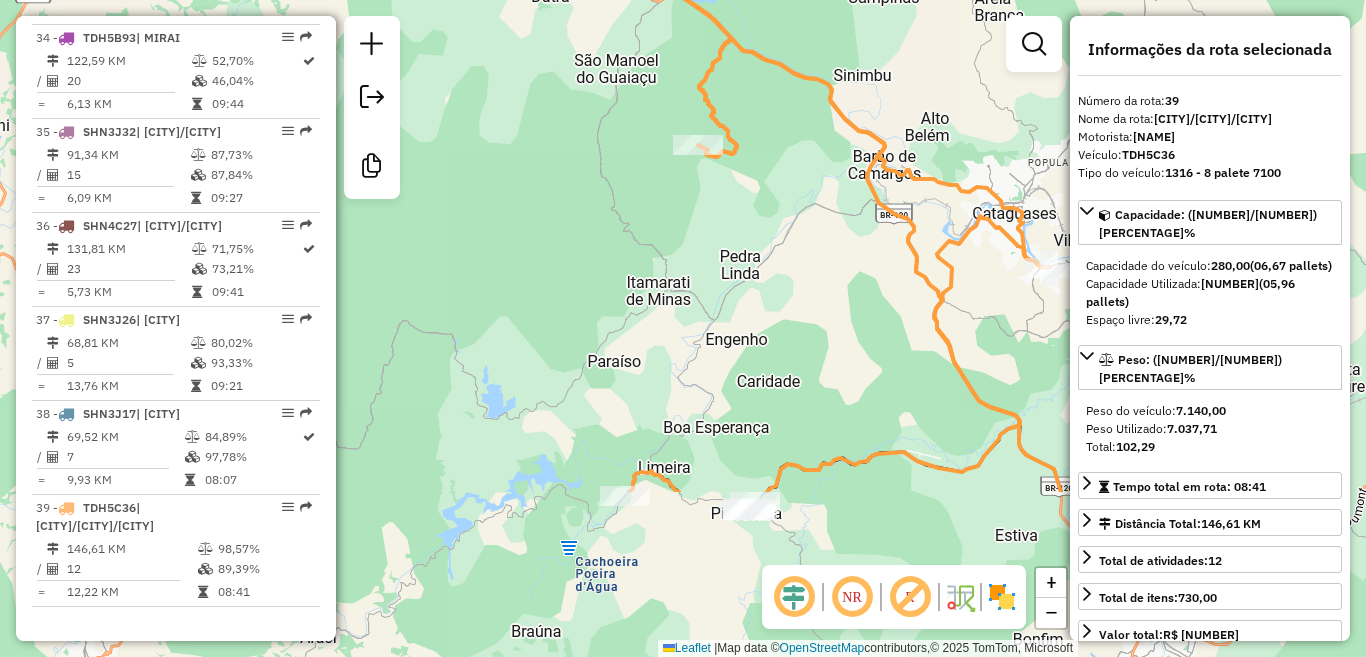 drag, startPoint x: 835, startPoint y: 412, endPoint x: 771, endPoint y: 180, distance: 240.66574 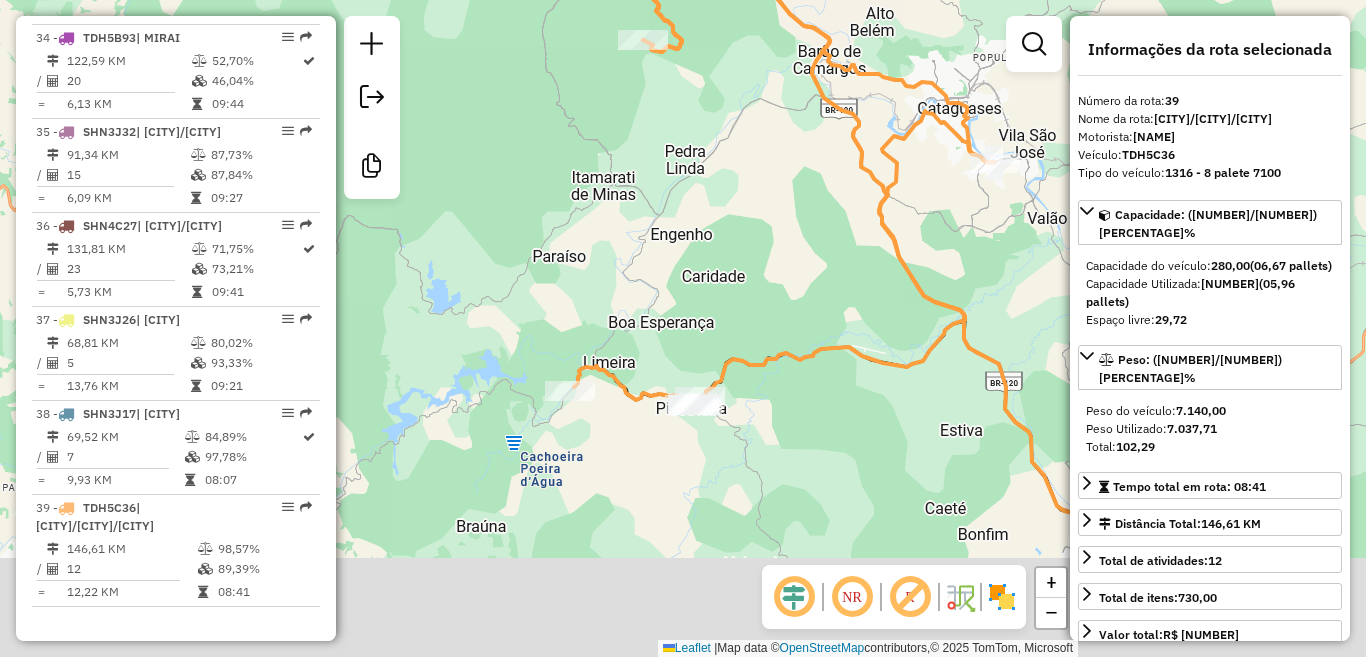 drag, startPoint x: 817, startPoint y: 357, endPoint x: 750, endPoint y: 201, distance: 169.77927 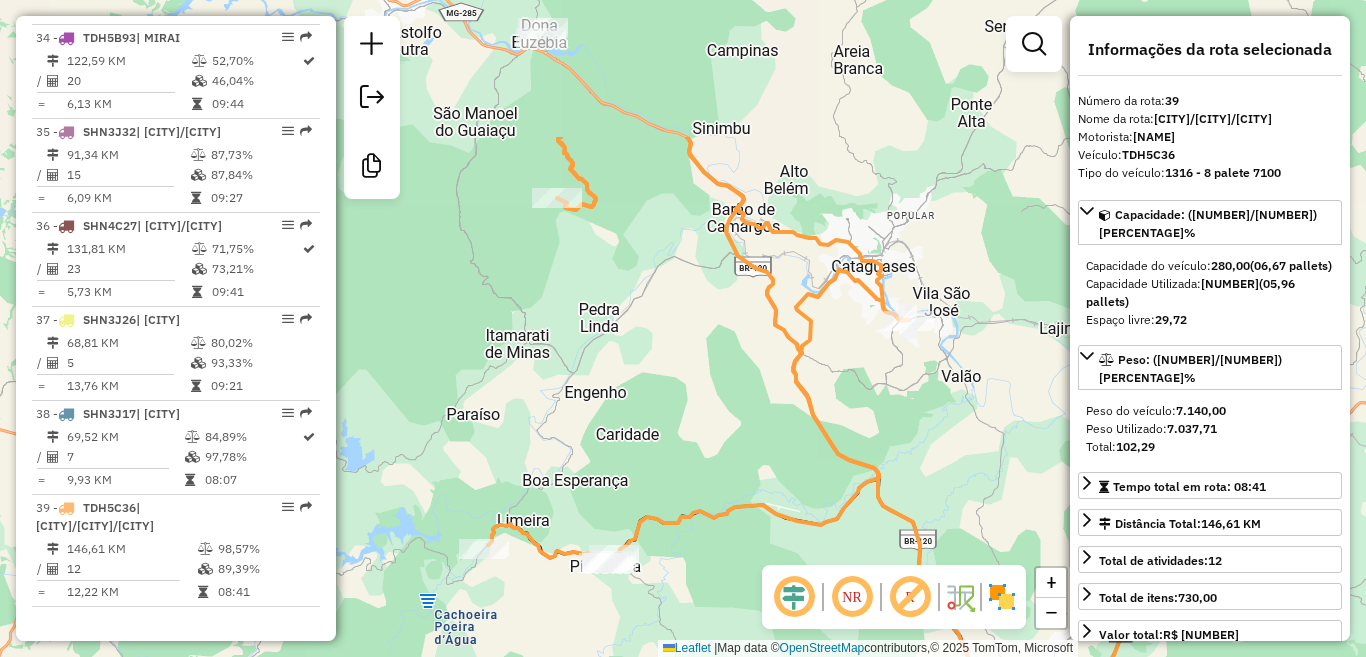 drag, startPoint x: 638, startPoint y: 230, endPoint x: 678, endPoint y: 433, distance: 206.90337 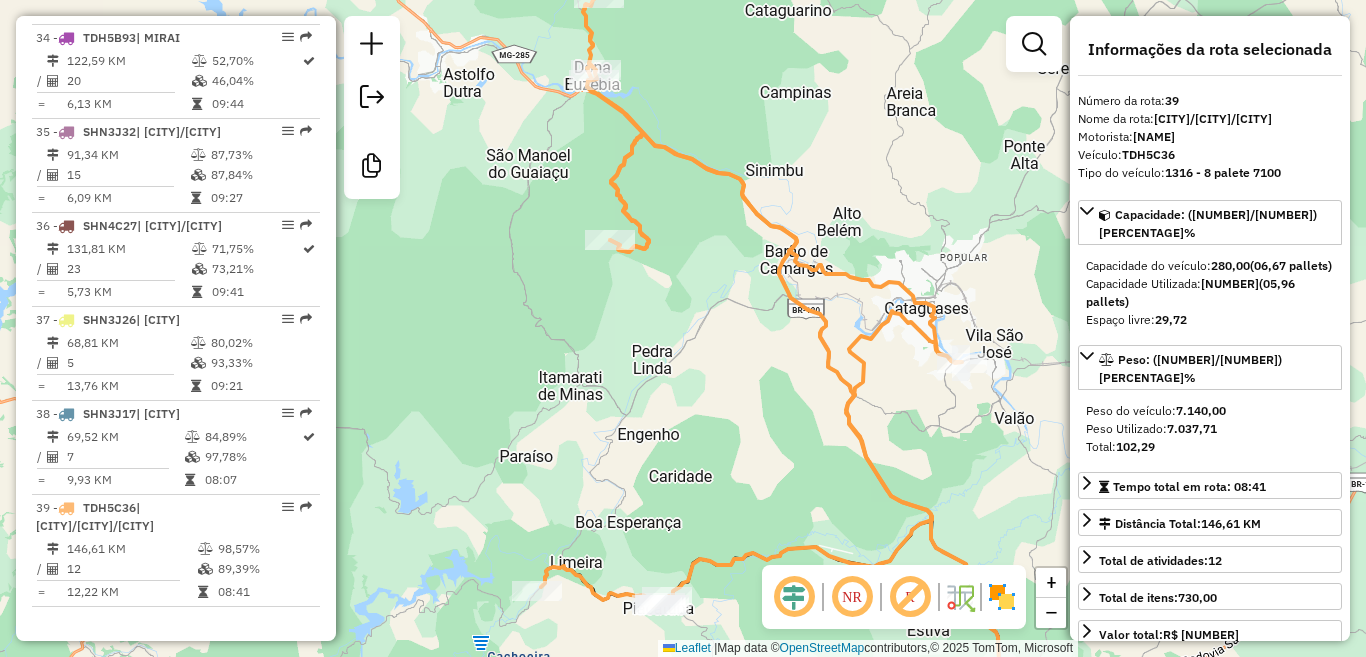 drag, startPoint x: 651, startPoint y: 147, endPoint x: 686, endPoint y: 209, distance: 71.19691 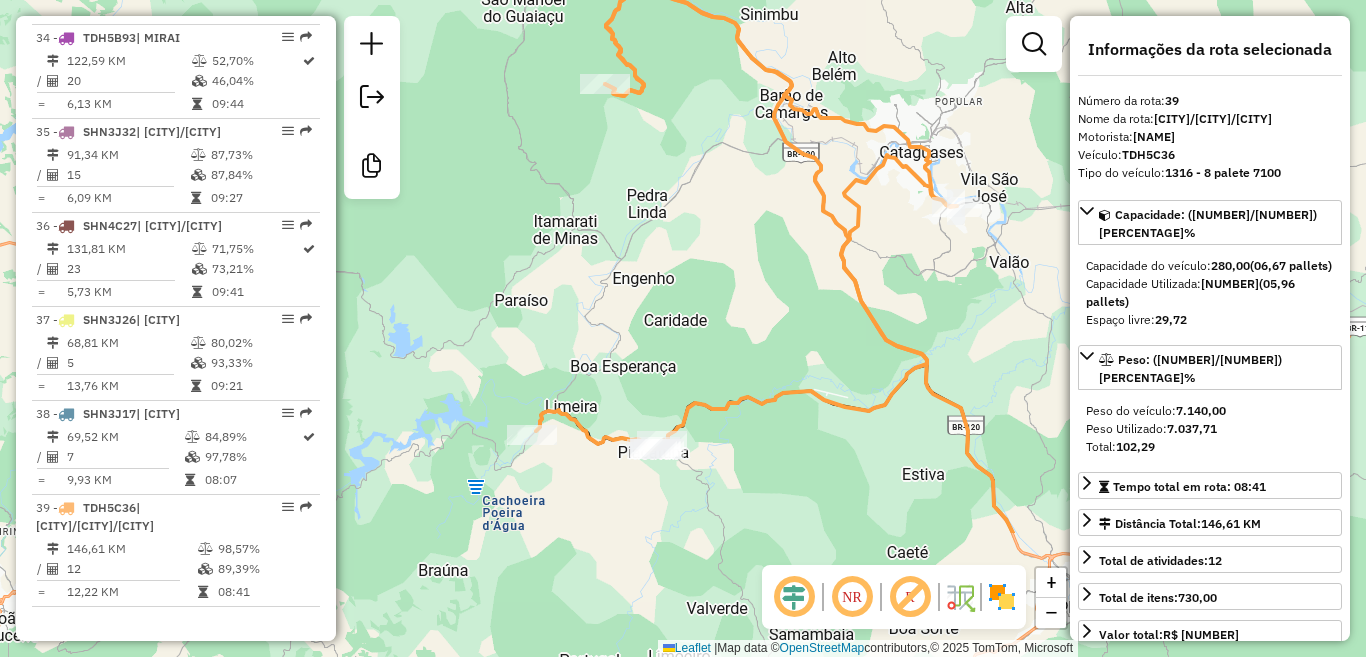 drag, startPoint x: 653, startPoint y: 498, endPoint x: 628, endPoint y: 319, distance: 180.73738 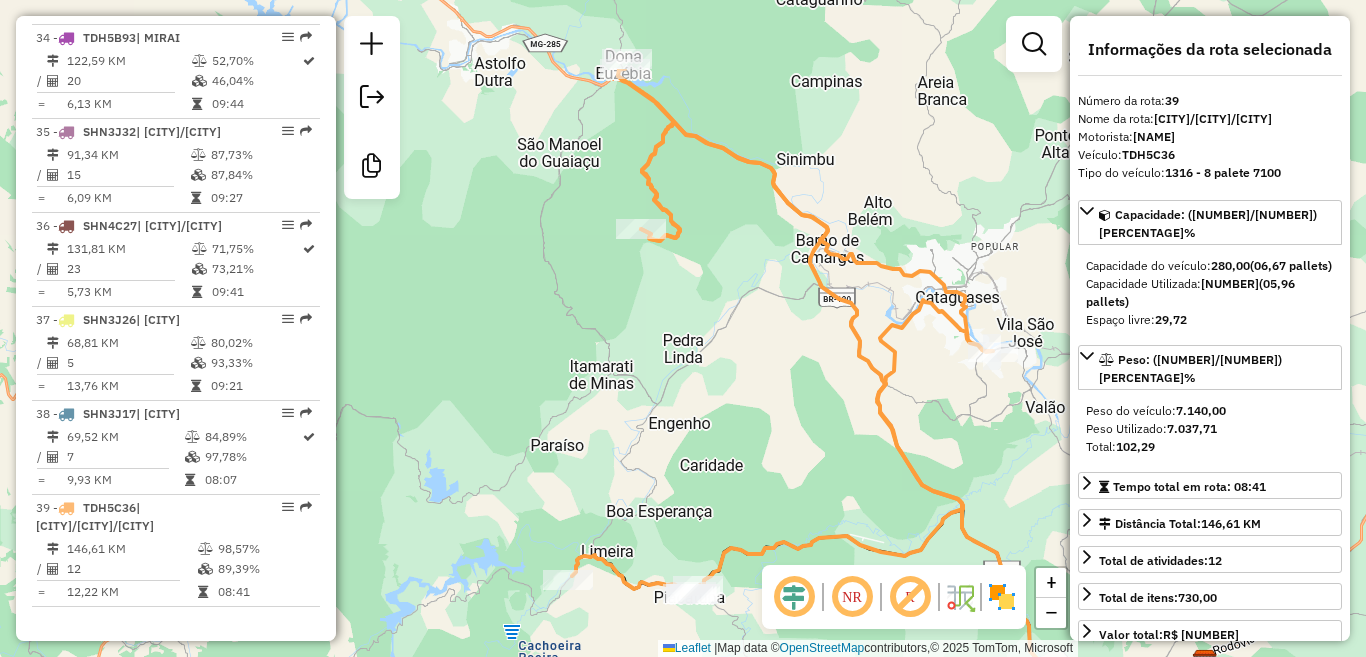 drag, startPoint x: 741, startPoint y: 314, endPoint x: 777, endPoint y: 449, distance: 139.71758 